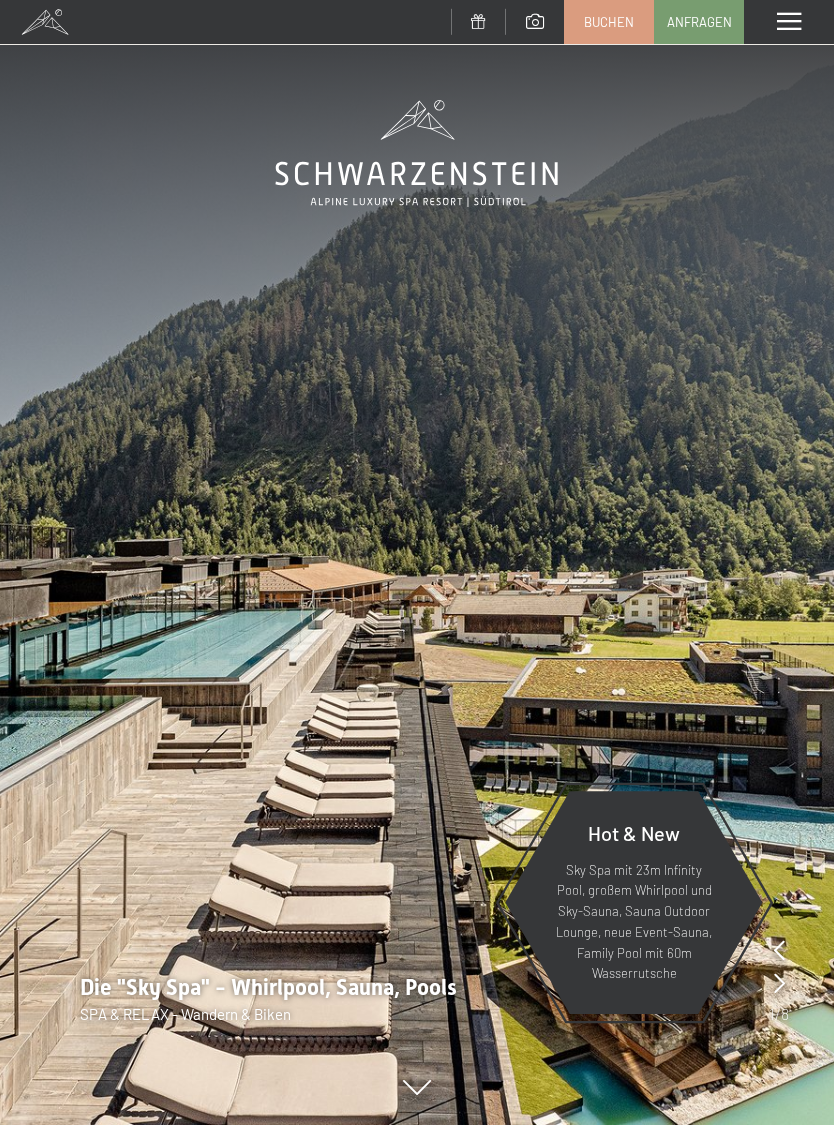 scroll, scrollTop: 0, scrollLeft: 0, axis: both 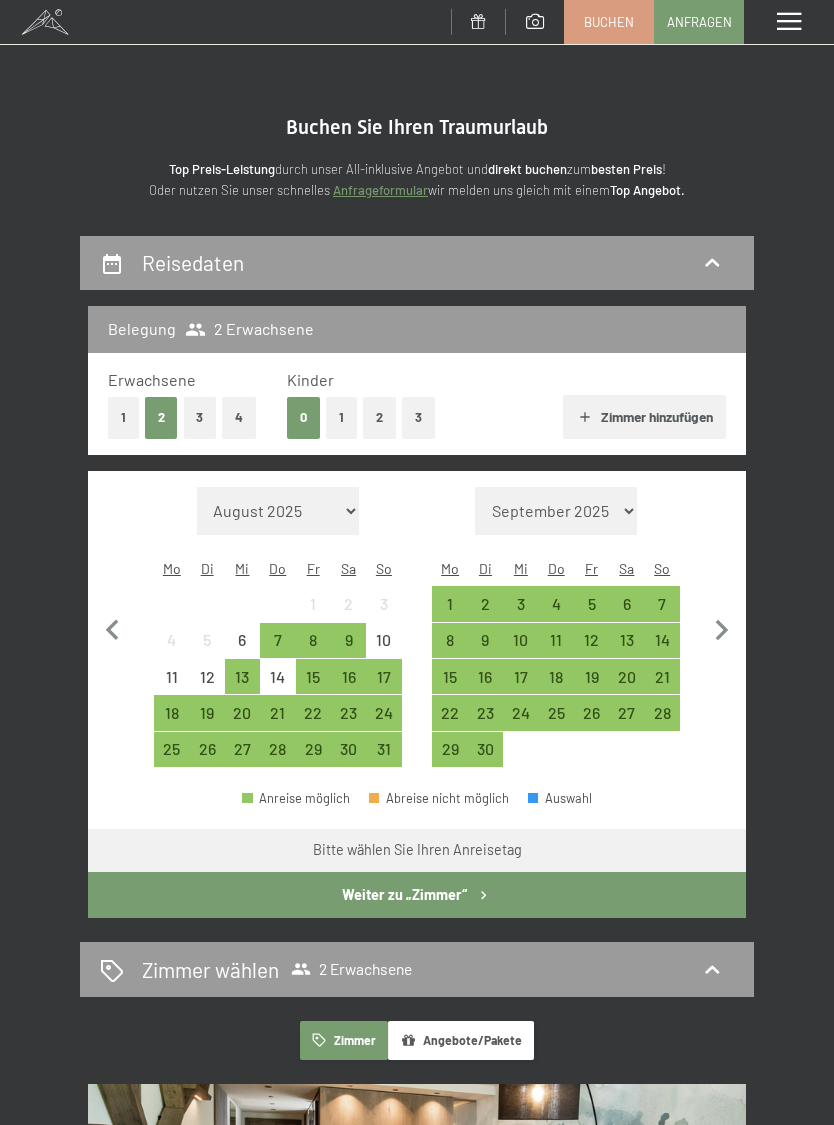 click 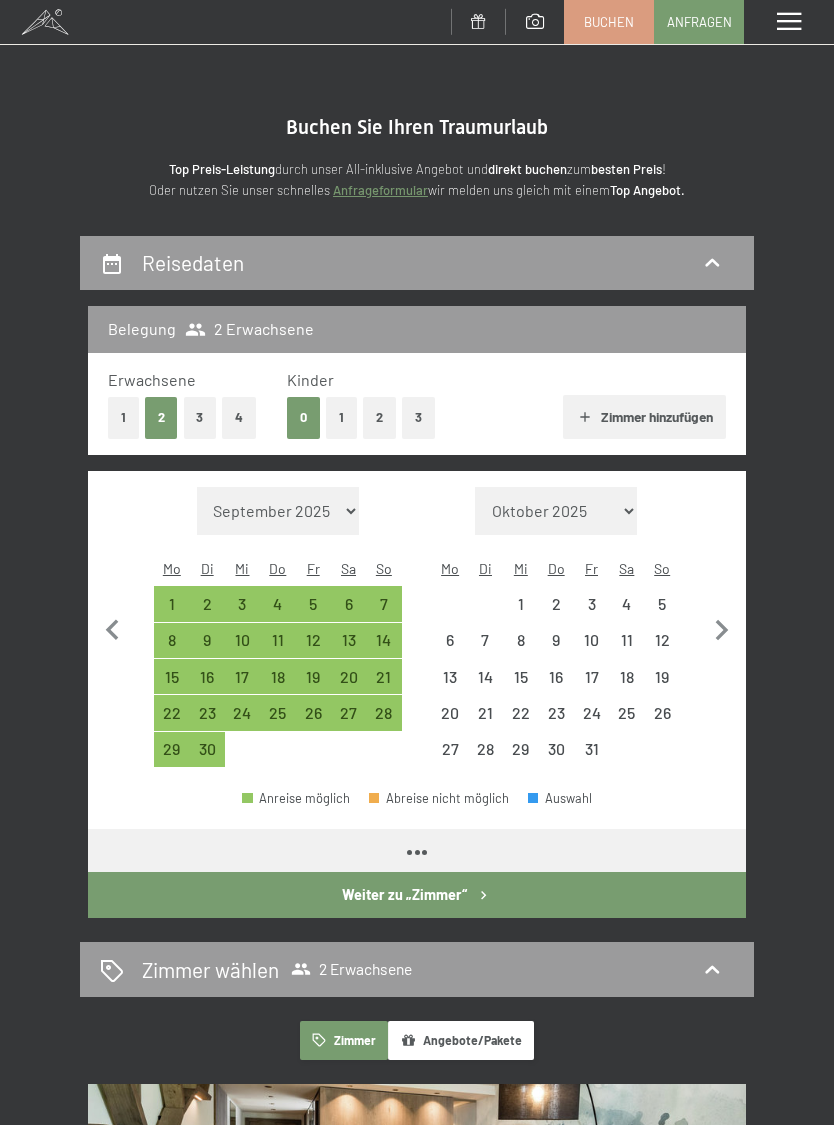 select on "2025-09-01" 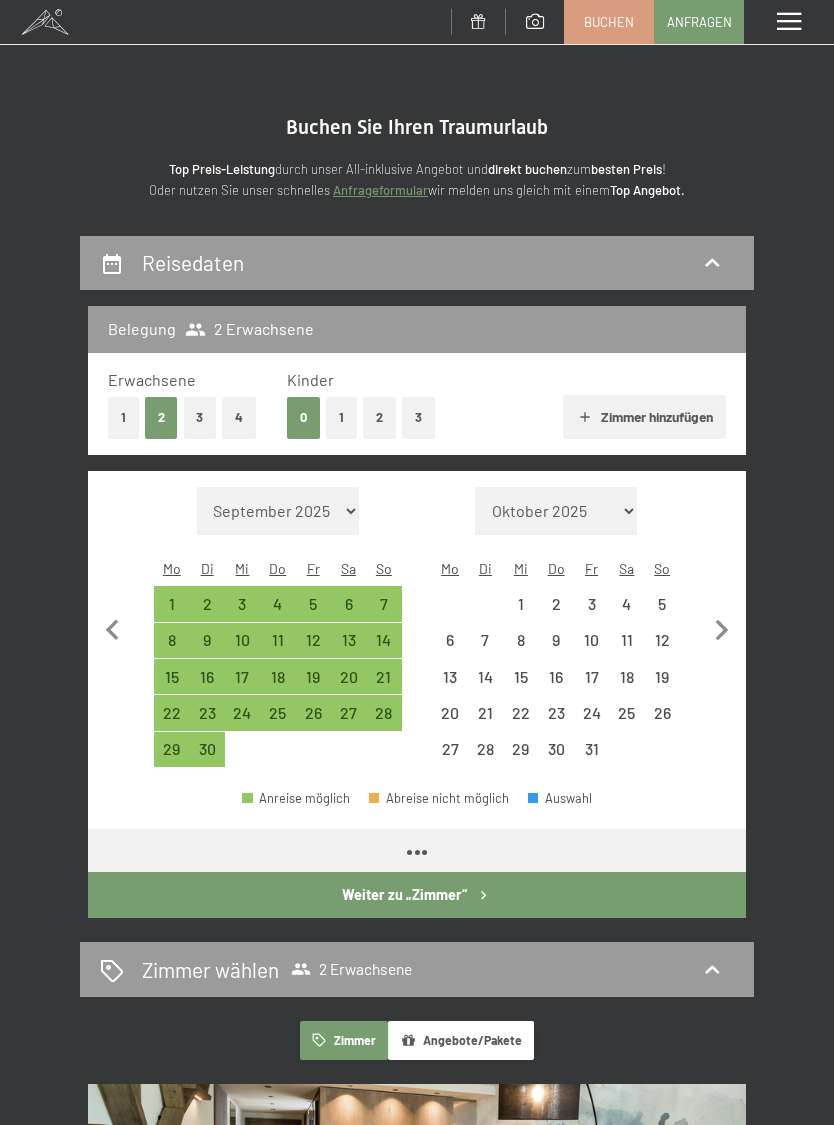 select on "2025-10-01" 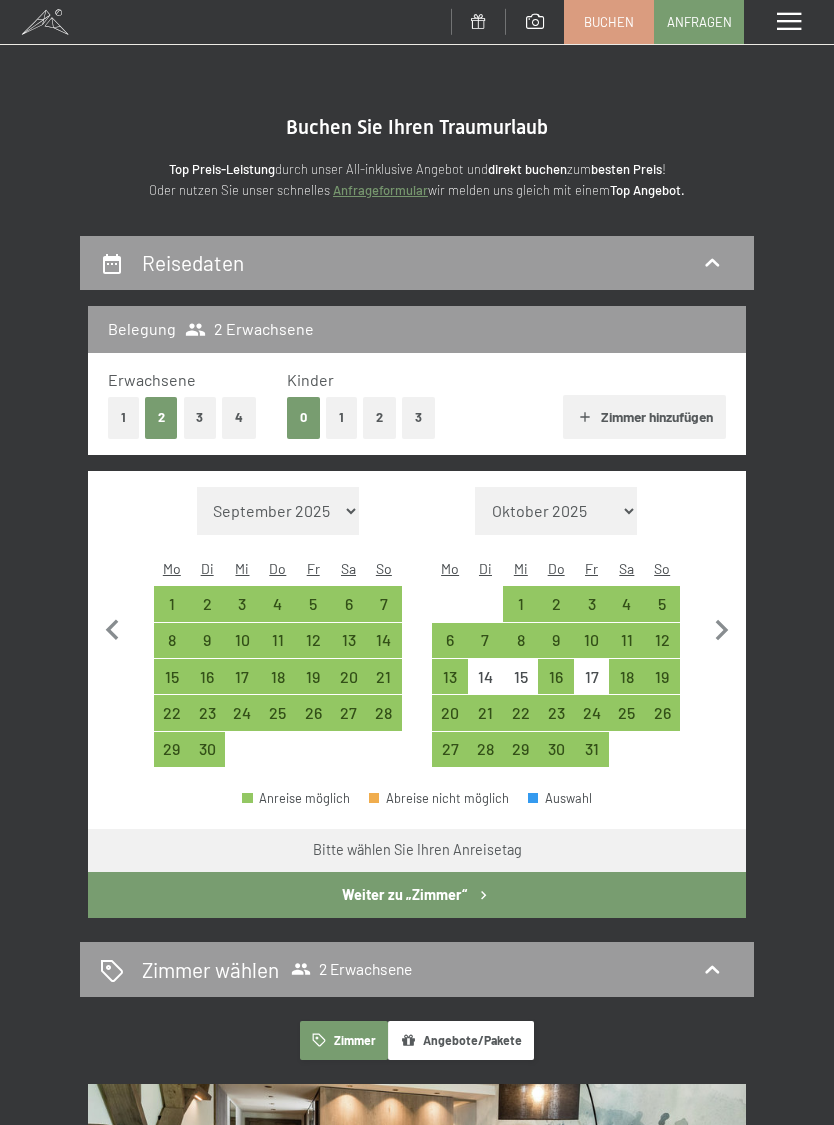 click on "28" at bounding box center (383, 720) 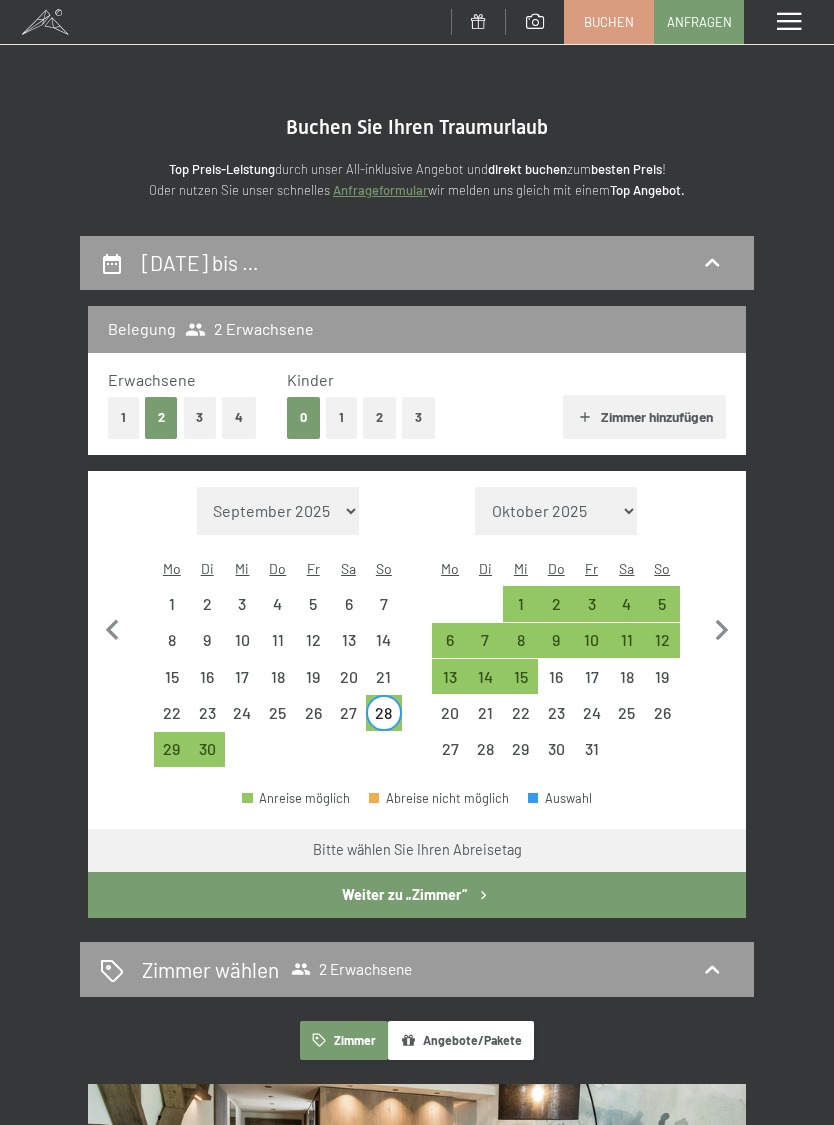 click on "2" at bounding box center [555, 611] 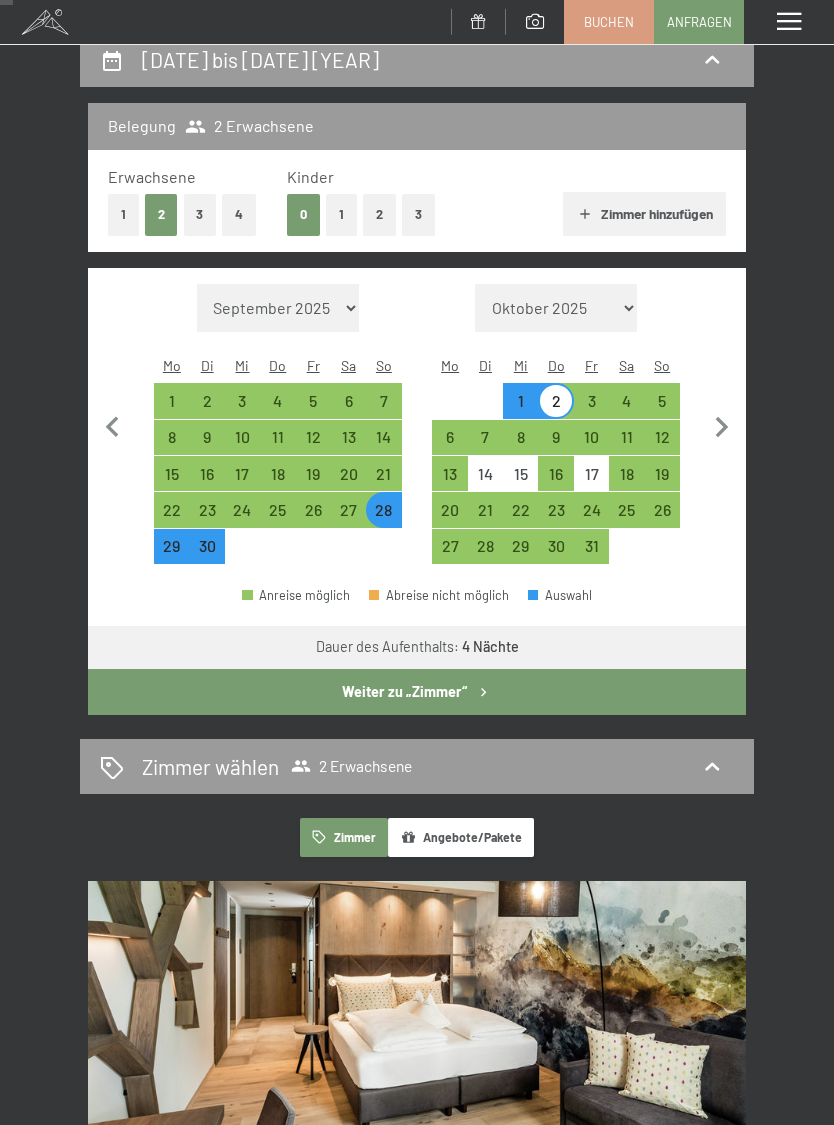 scroll, scrollTop: 0, scrollLeft: 0, axis: both 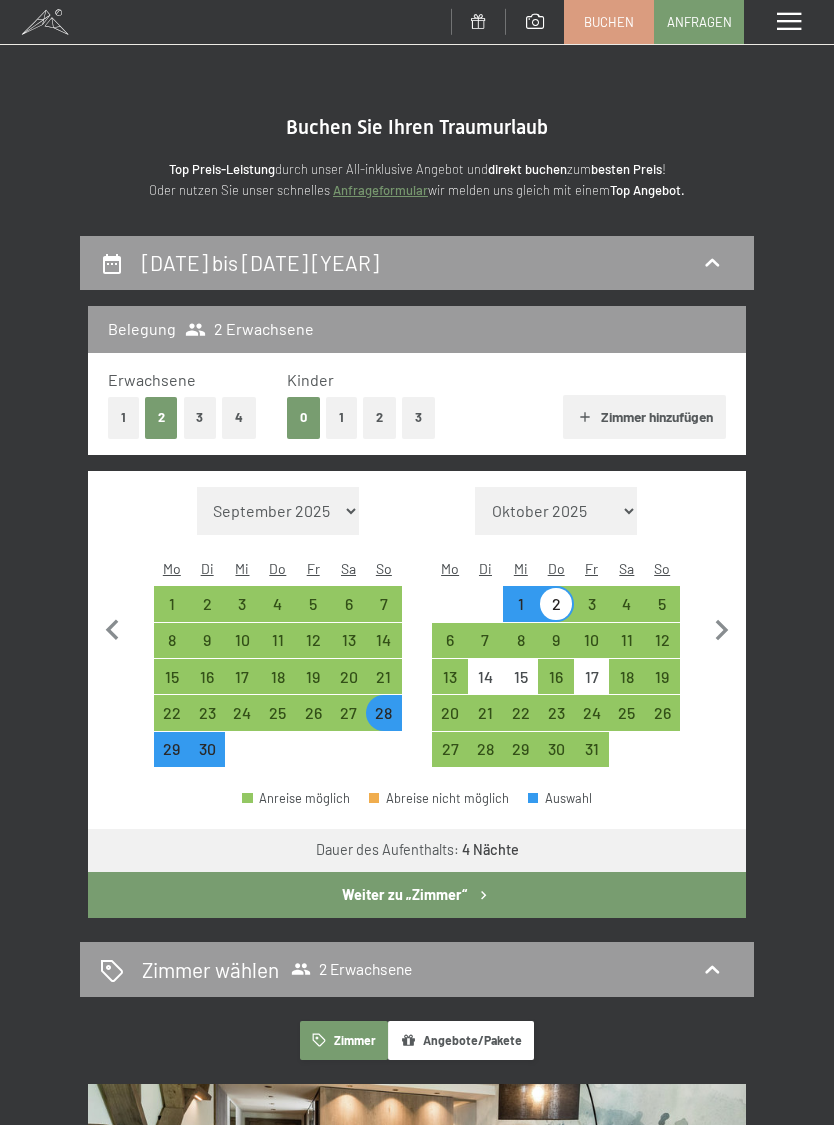 click 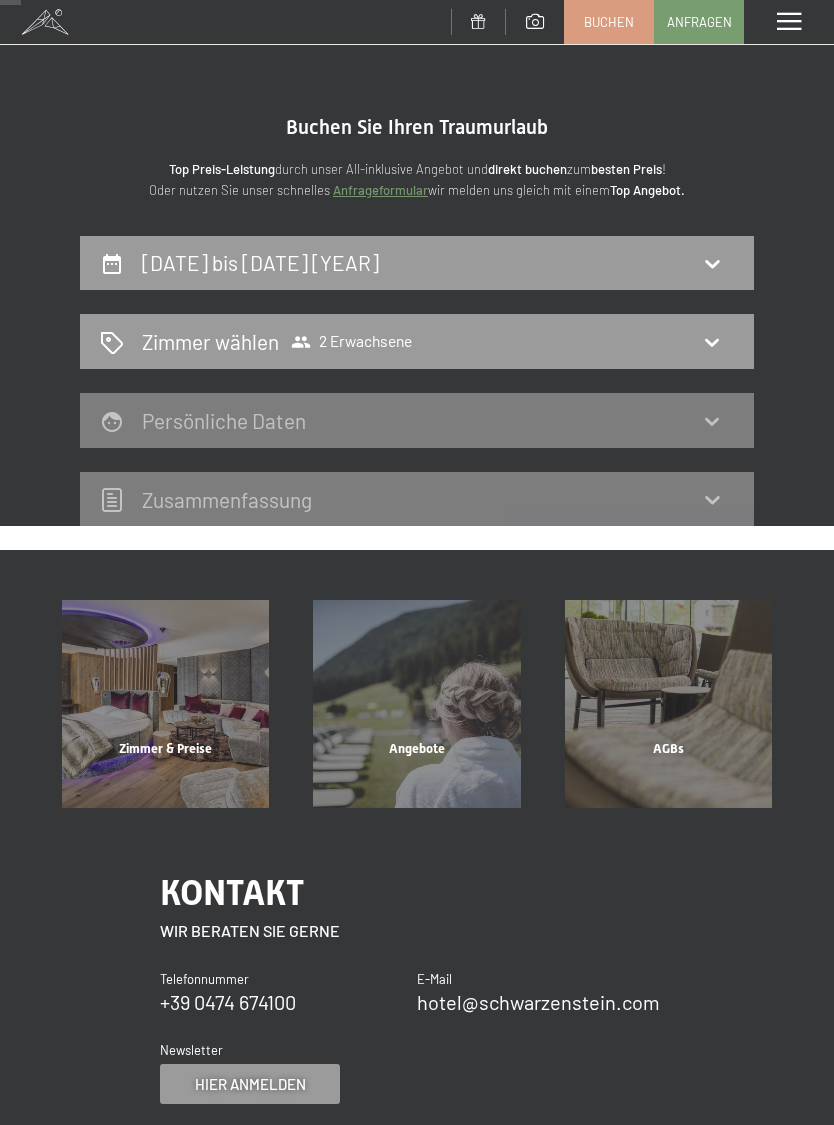 scroll, scrollTop: 234, scrollLeft: 0, axis: vertical 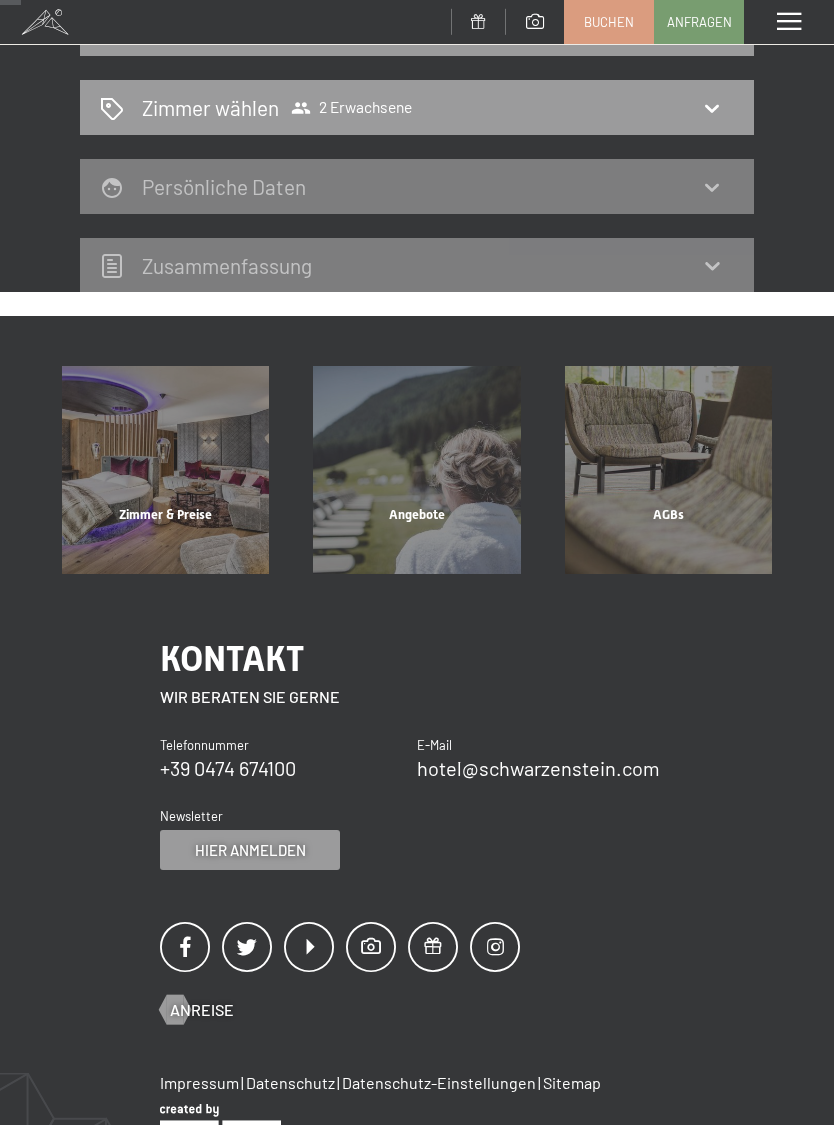 click 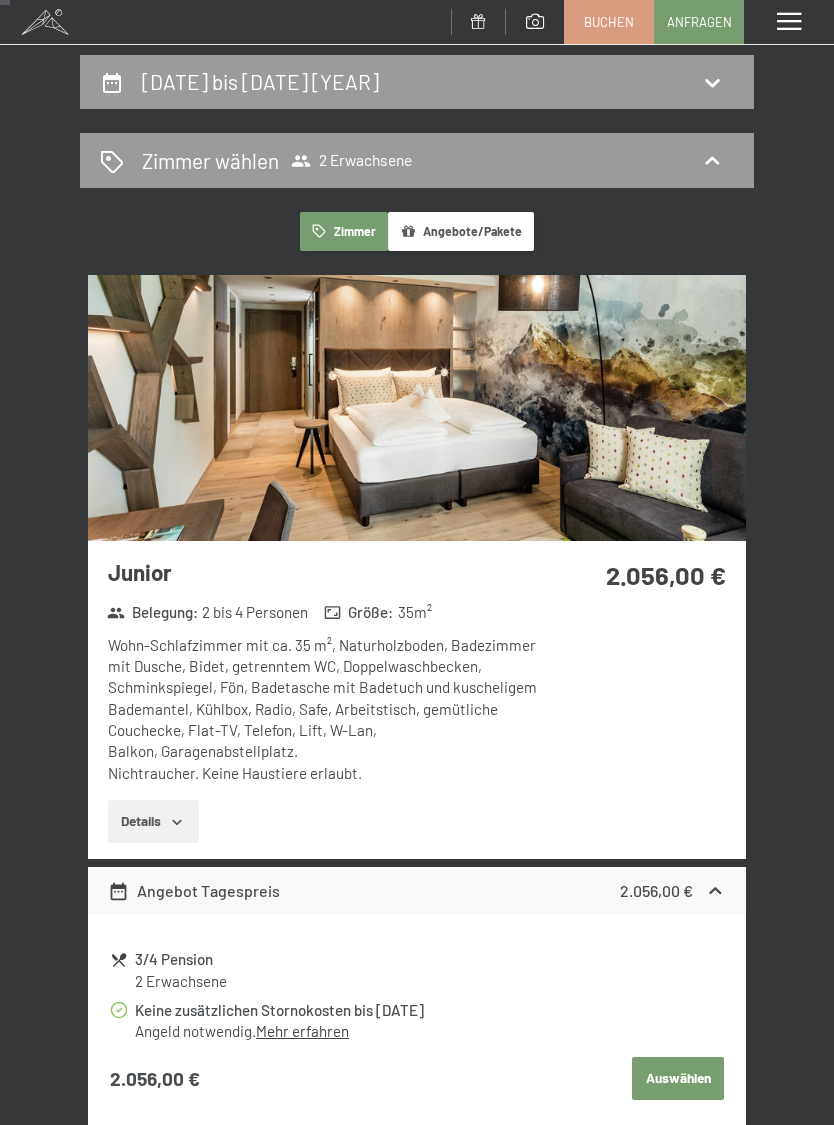 scroll, scrollTop: 0, scrollLeft: 0, axis: both 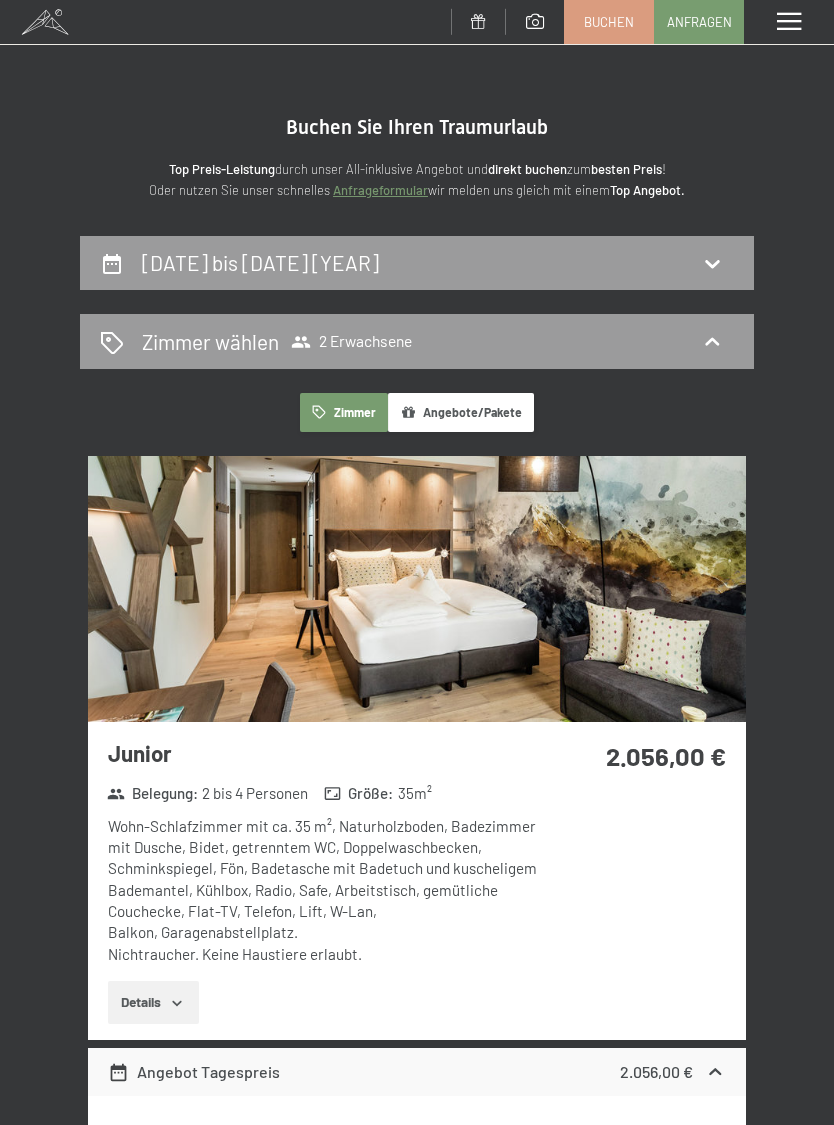 click 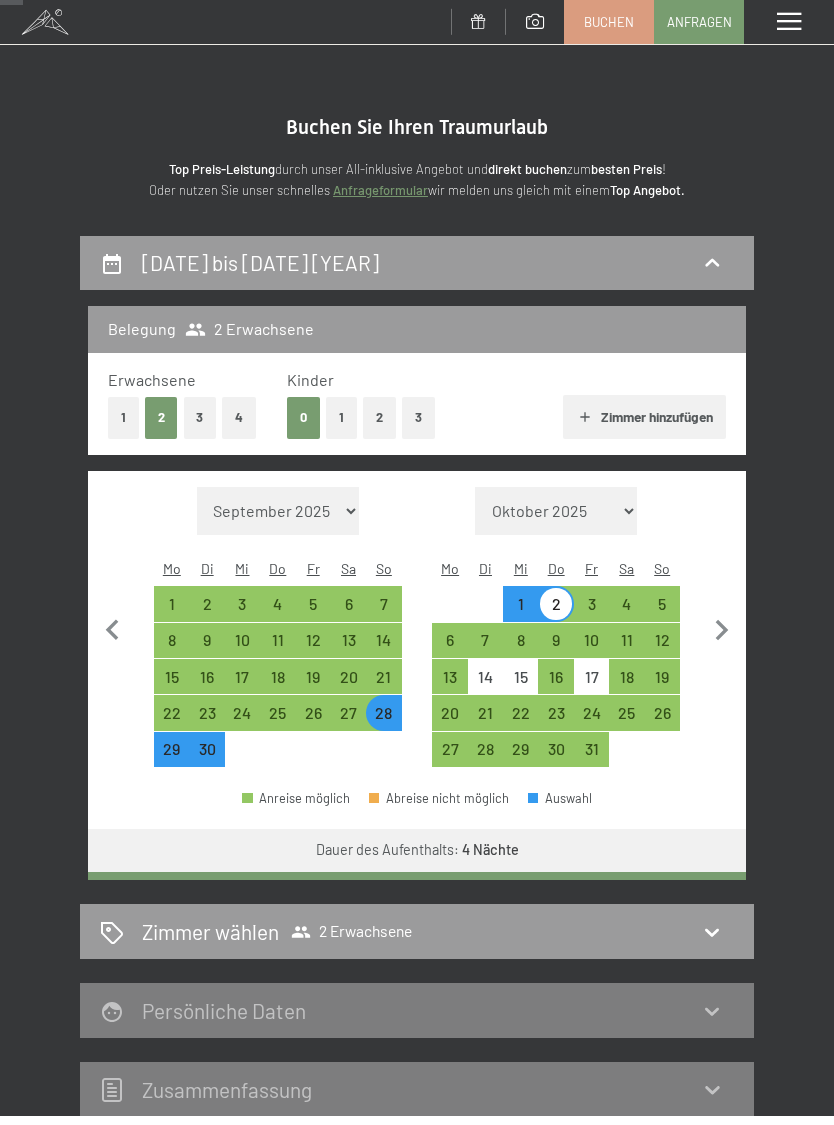 scroll, scrollTop: 234, scrollLeft: 0, axis: vertical 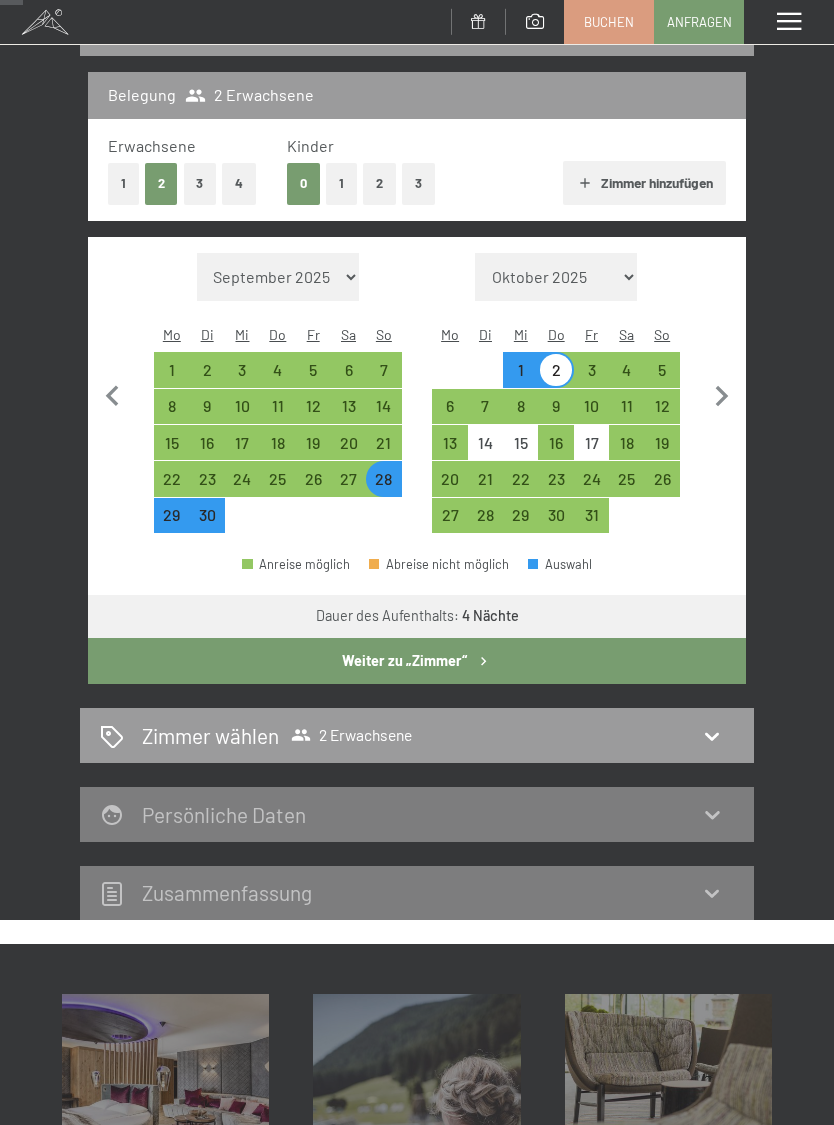 click on "Belegung" at bounding box center (142, 95) 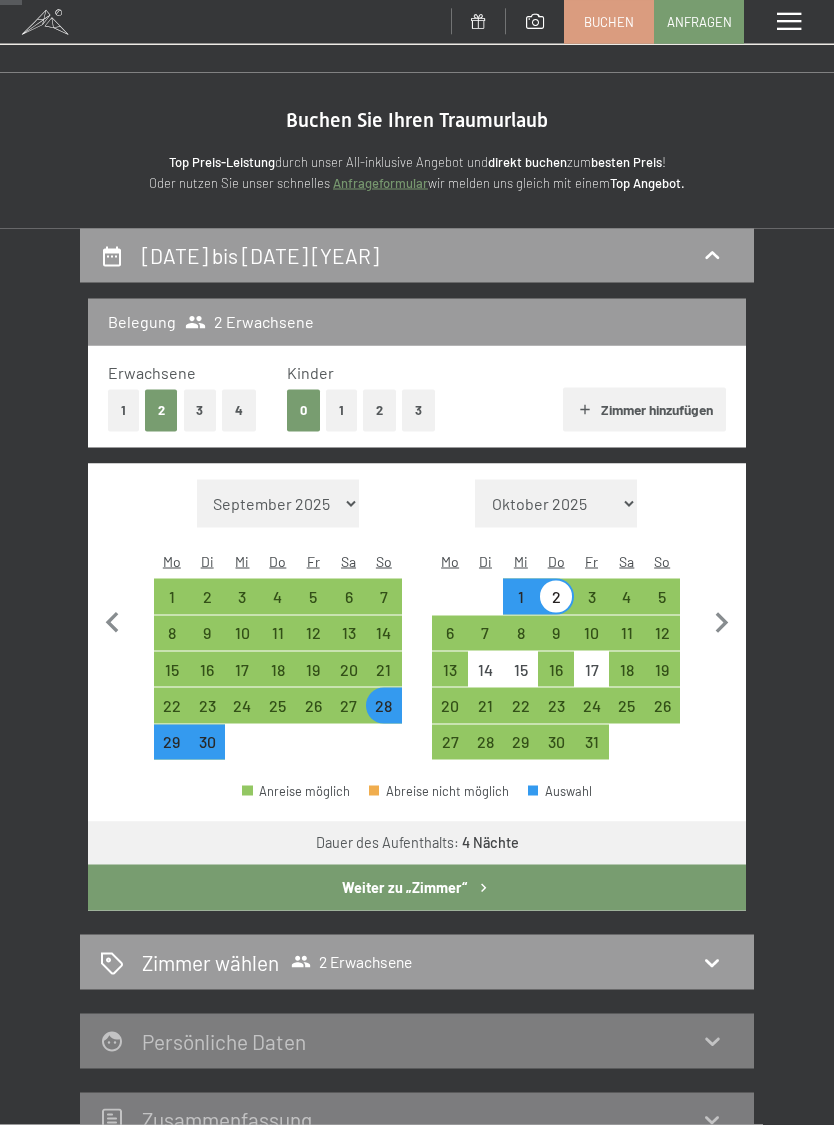 scroll, scrollTop: 0, scrollLeft: 0, axis: both 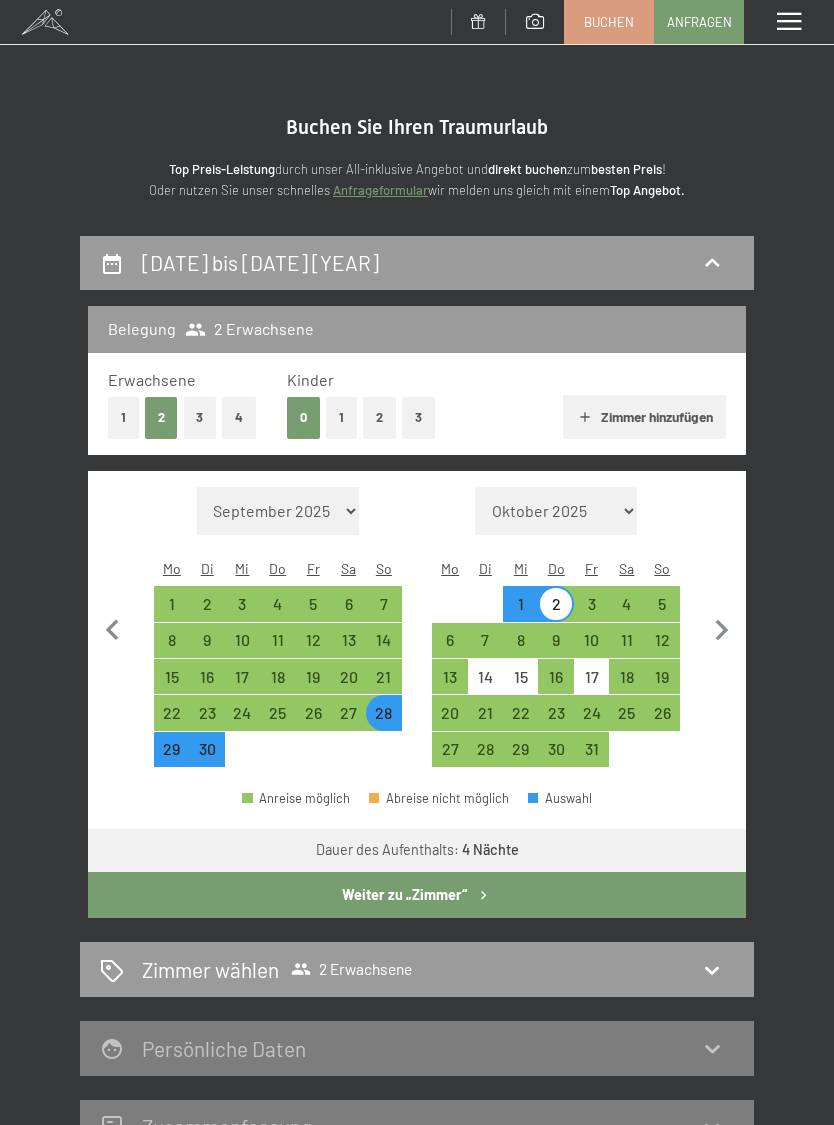 click 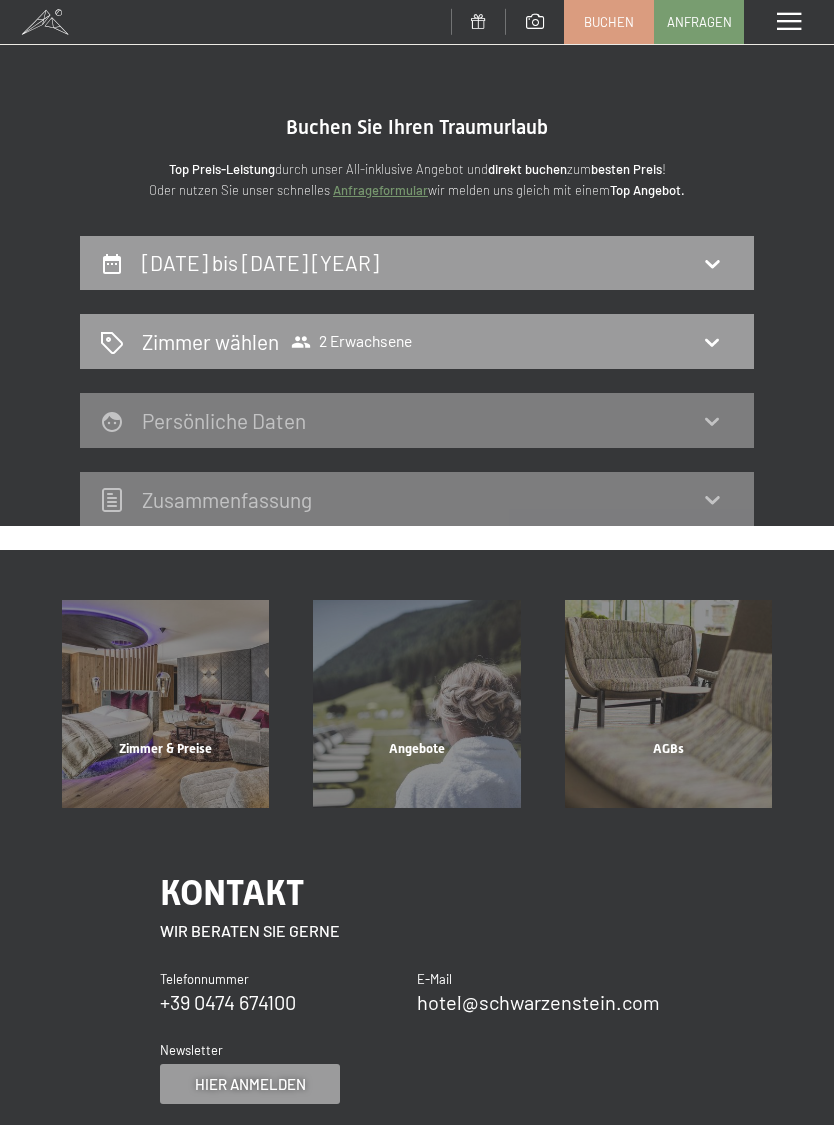 click 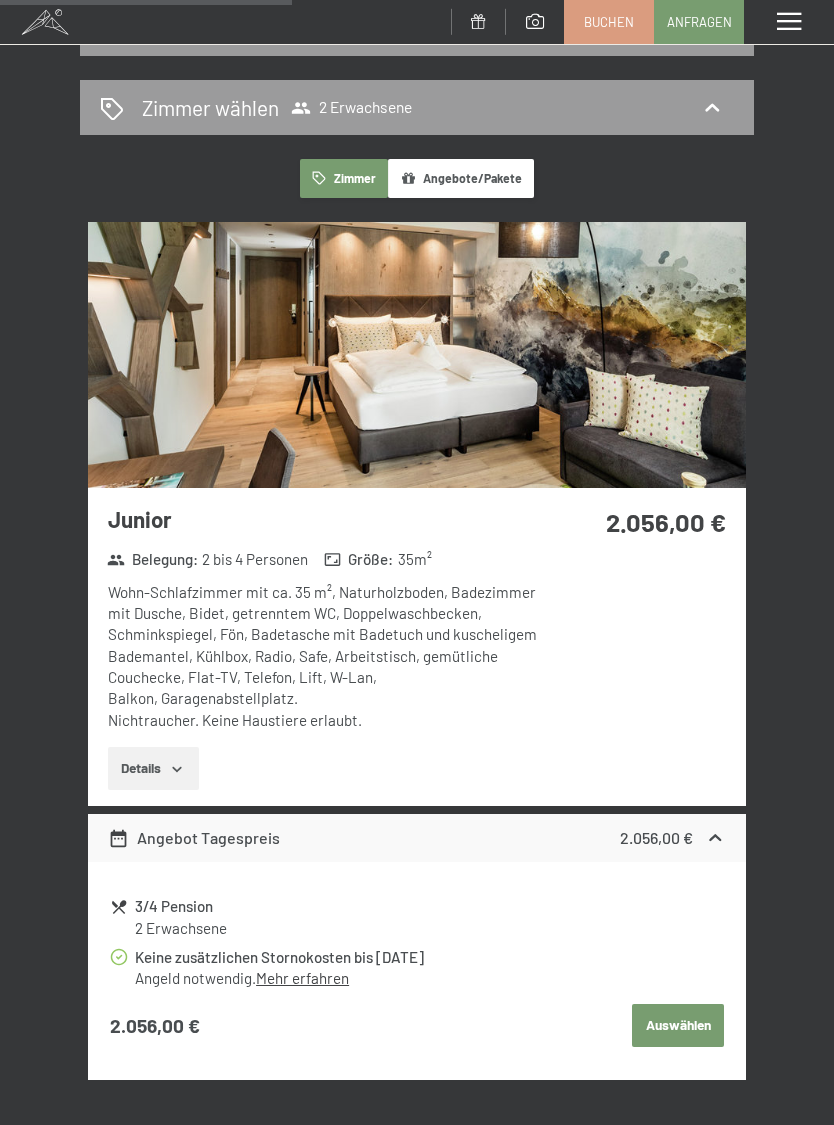 scroll, scrollTop: 0, scrollLeft: 0, axis: both 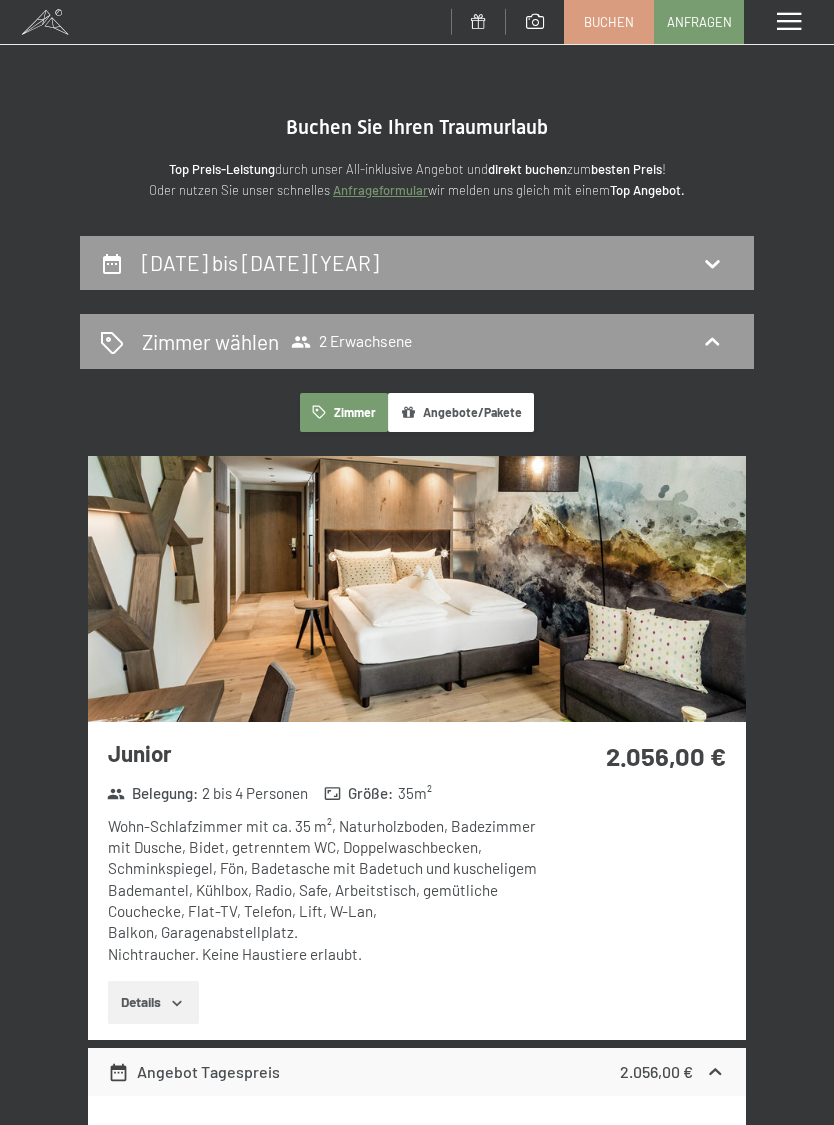 click on "Buchen" at bounding box center [609, 22] 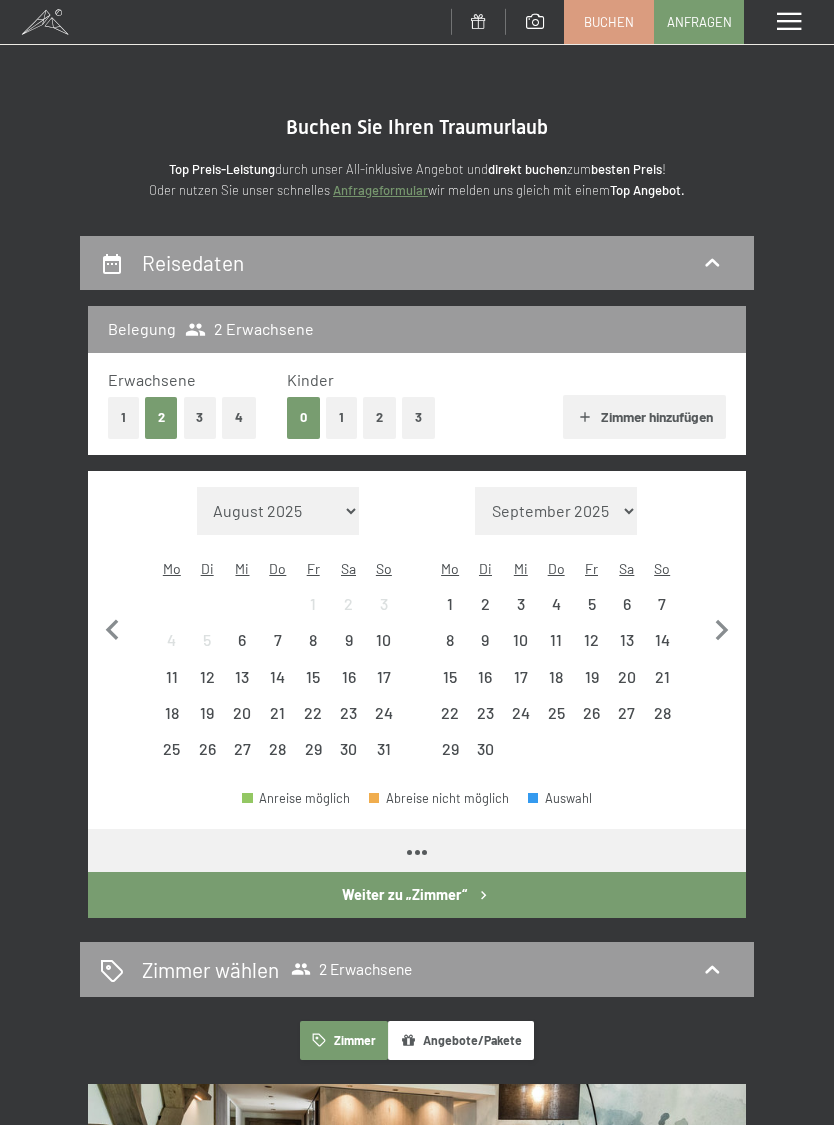 scroll, scrollTop: 0, scrollLeft: 0, axis: both 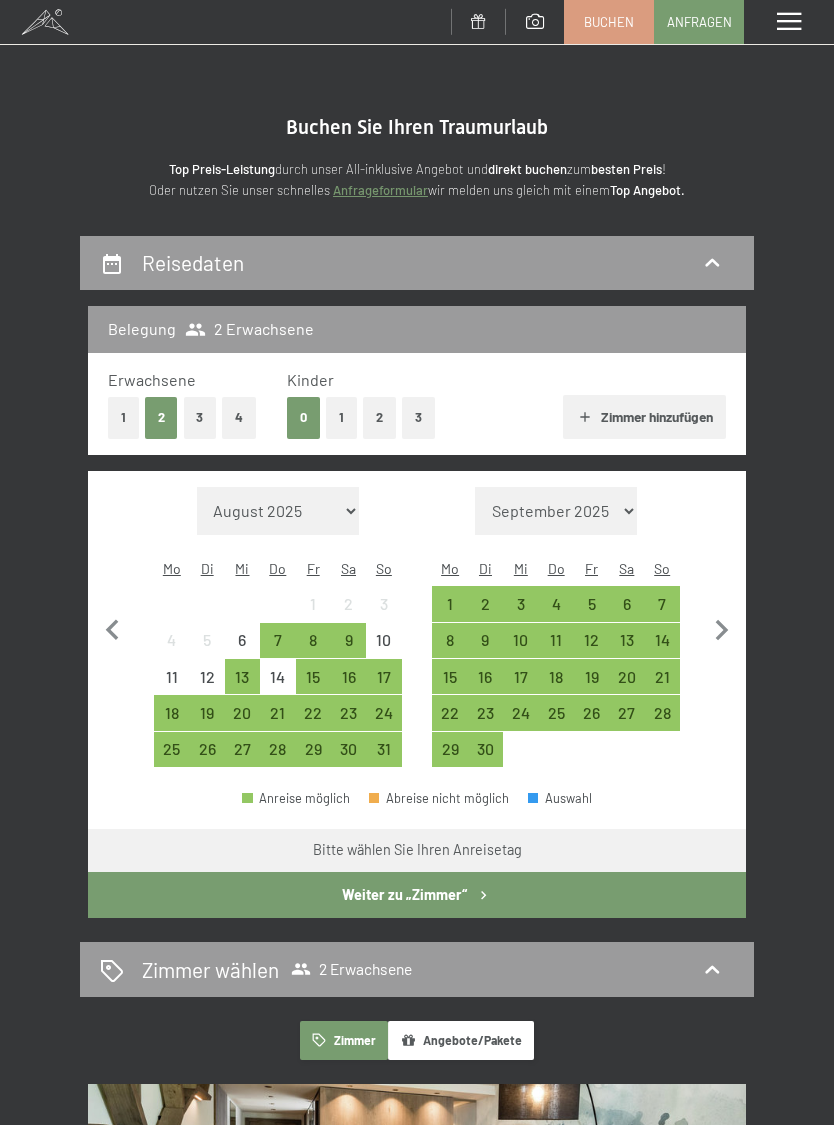 click on "1" at bounding box center (341, 417) 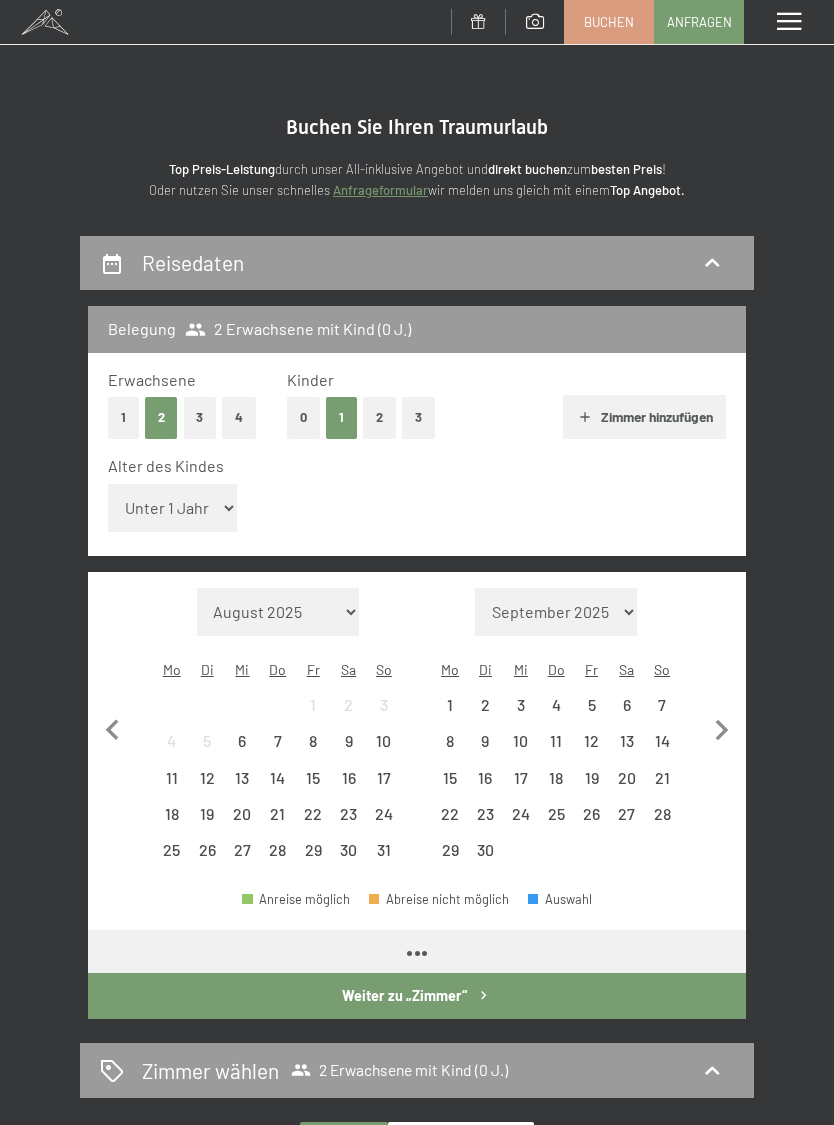 click on "Unter 1 Jahr 1 Jahr 2 Jahre 3 Jahre 4 Jahre 5 Jahre 6 Jahre 7 Jahre 8 Jahre 9 Jahre 10 Jahre 11 Jahre 12 Jahre 13 Jahre 14 Jahre 15 Jahre 16 Jahre 17 Jahre" at bounding box center [173, 508] 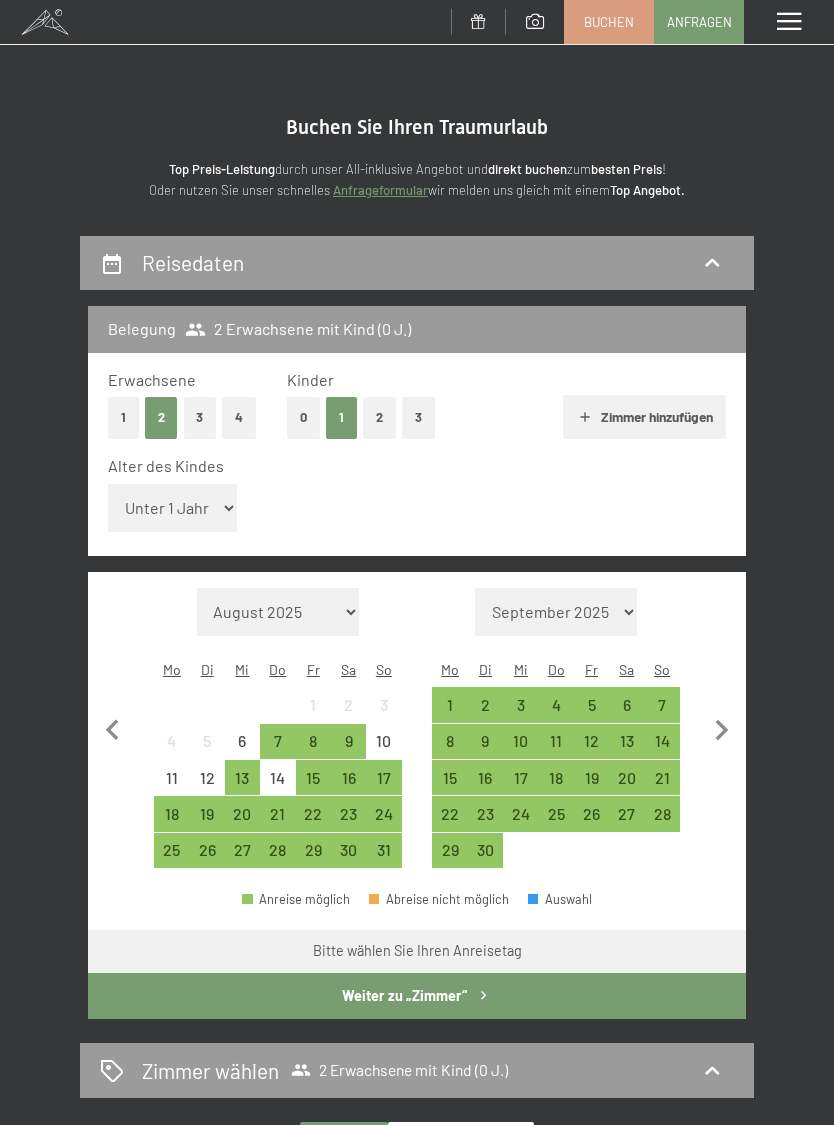 select on "10" 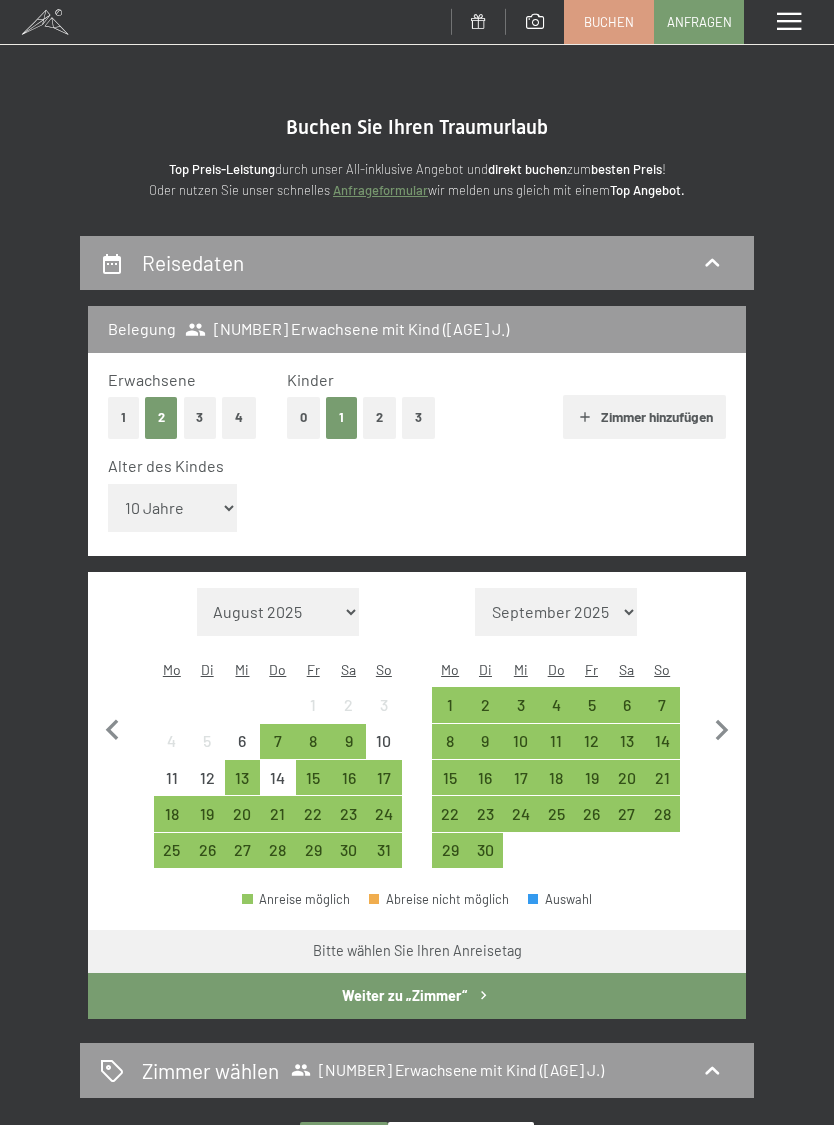 click 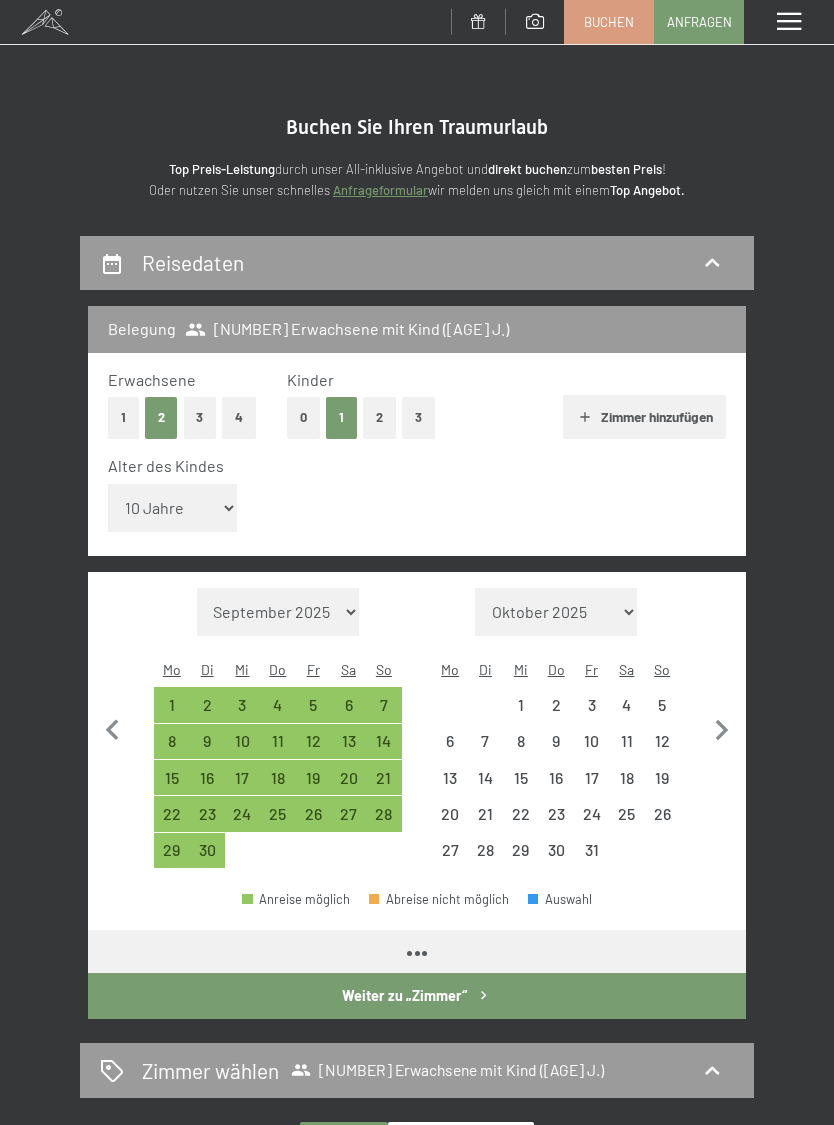 select on "2025-09-01" 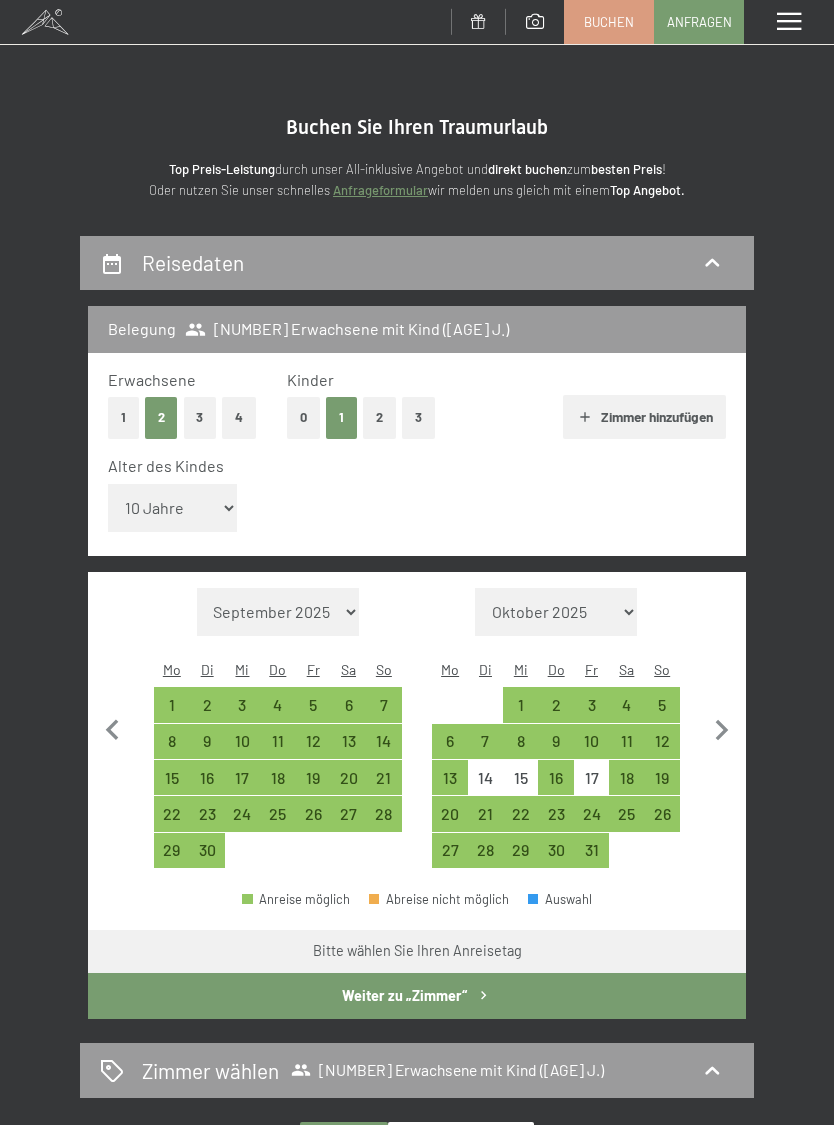 click on "28" at bounding box center (383, 821) 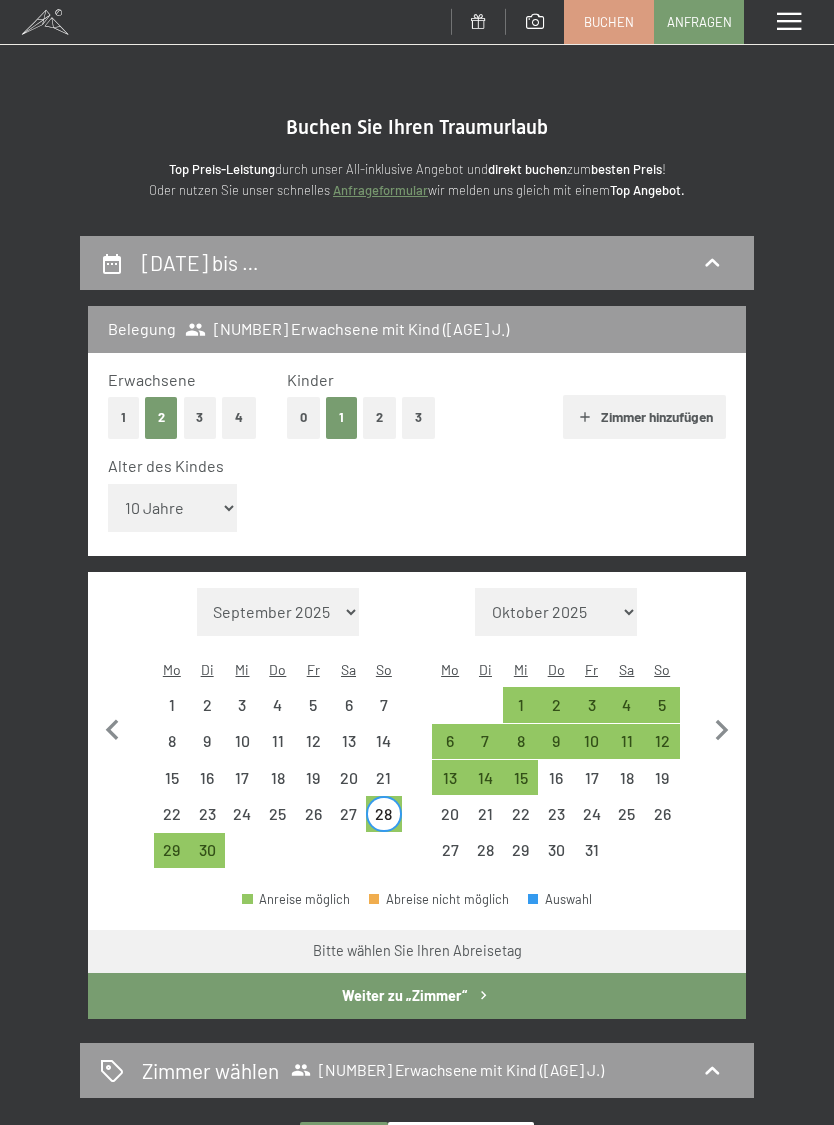 click on "27" at bounding box center (348, 821) 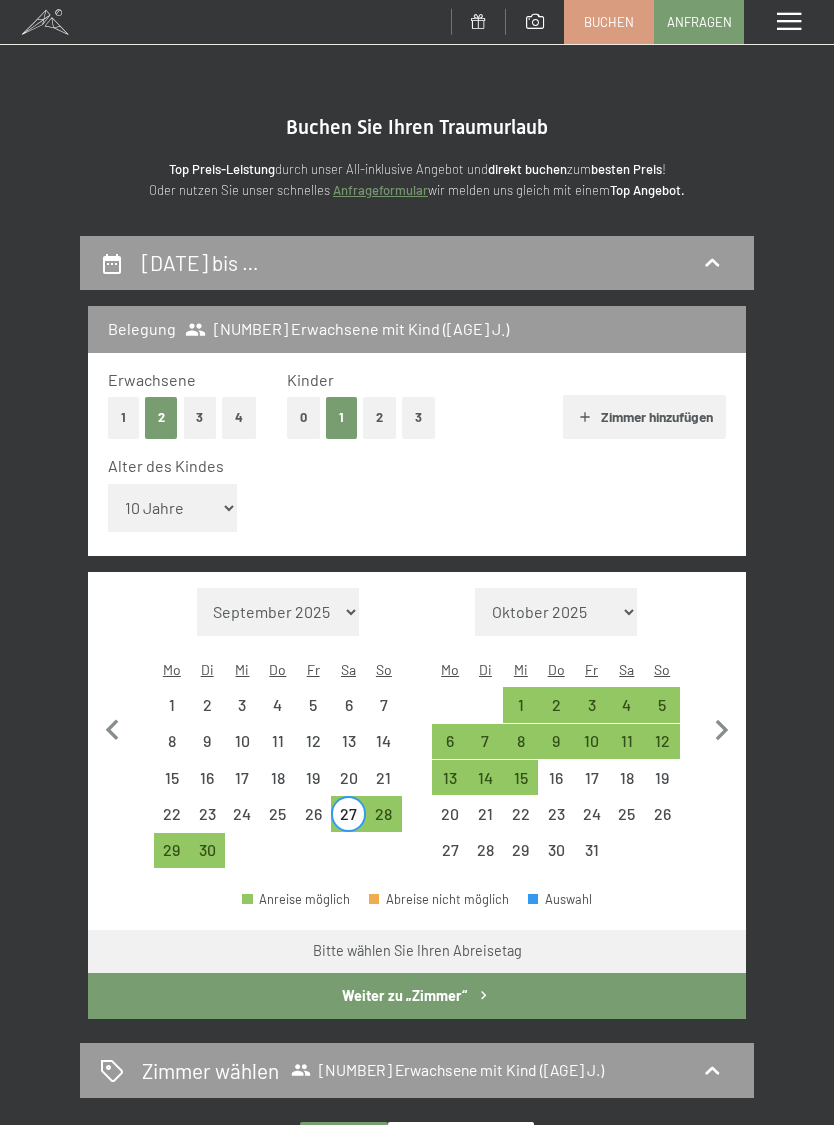 click on "27" at bounding box center (348, 821) 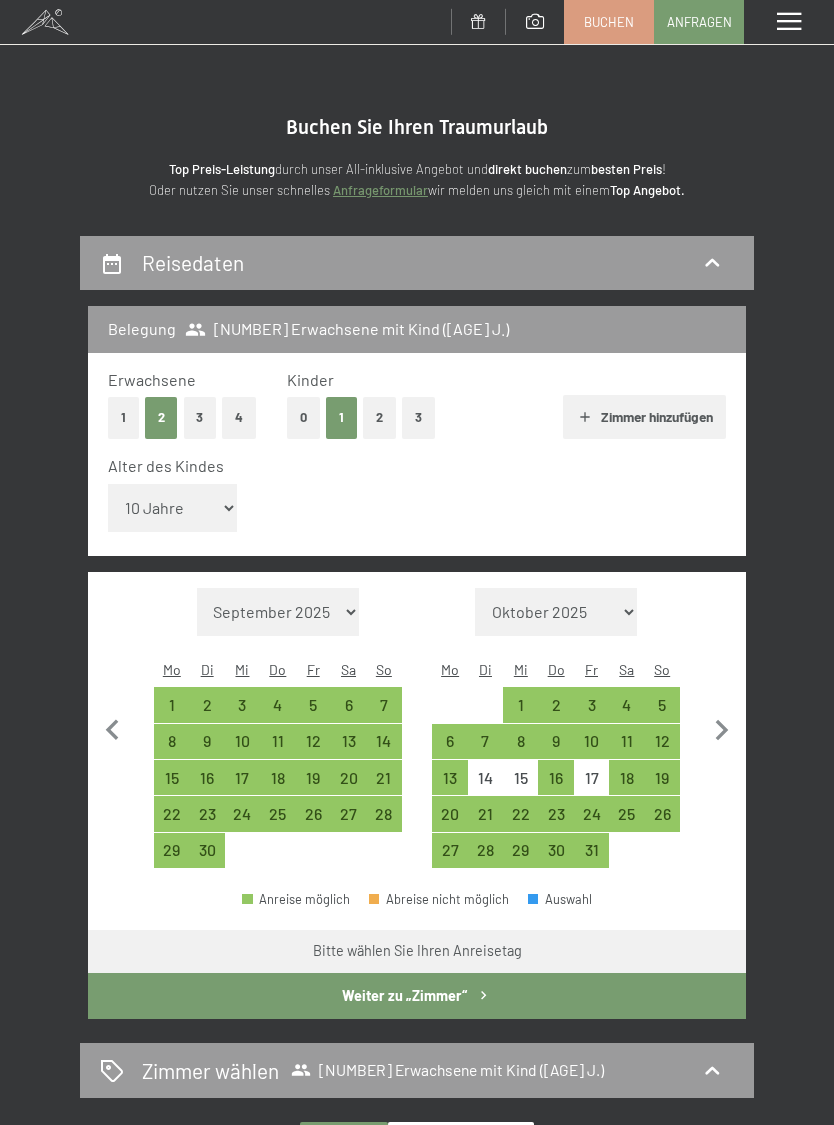 click on "27" at bounding box center [348, 821] 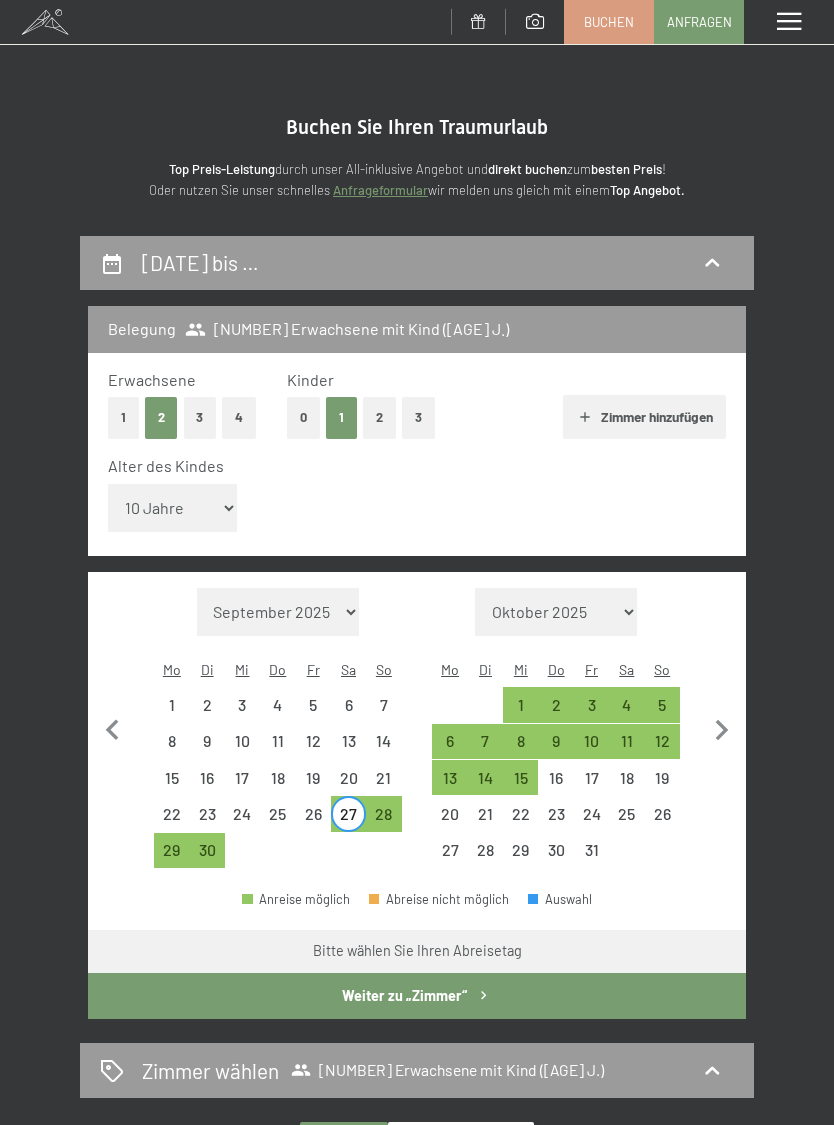click on "1" at bounding box center [520, 712] 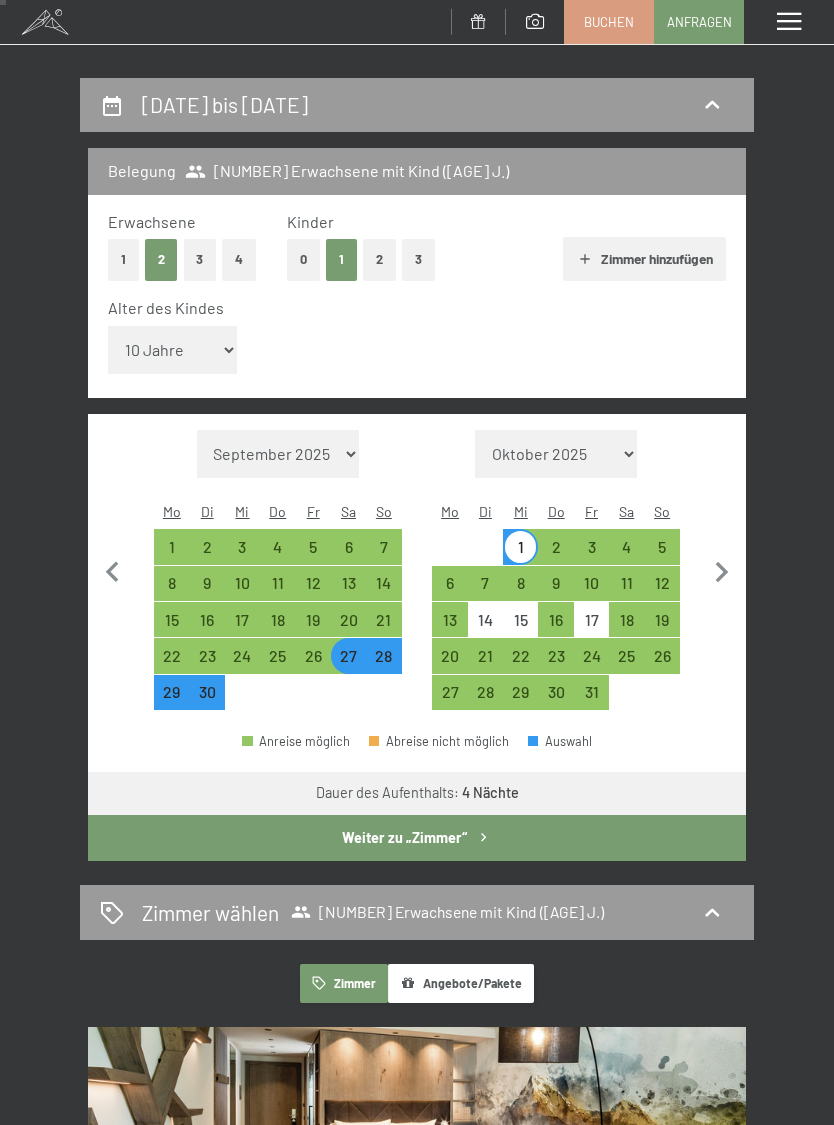 scroll, scrollTop: 0, scrollLeft: 0, axis: both 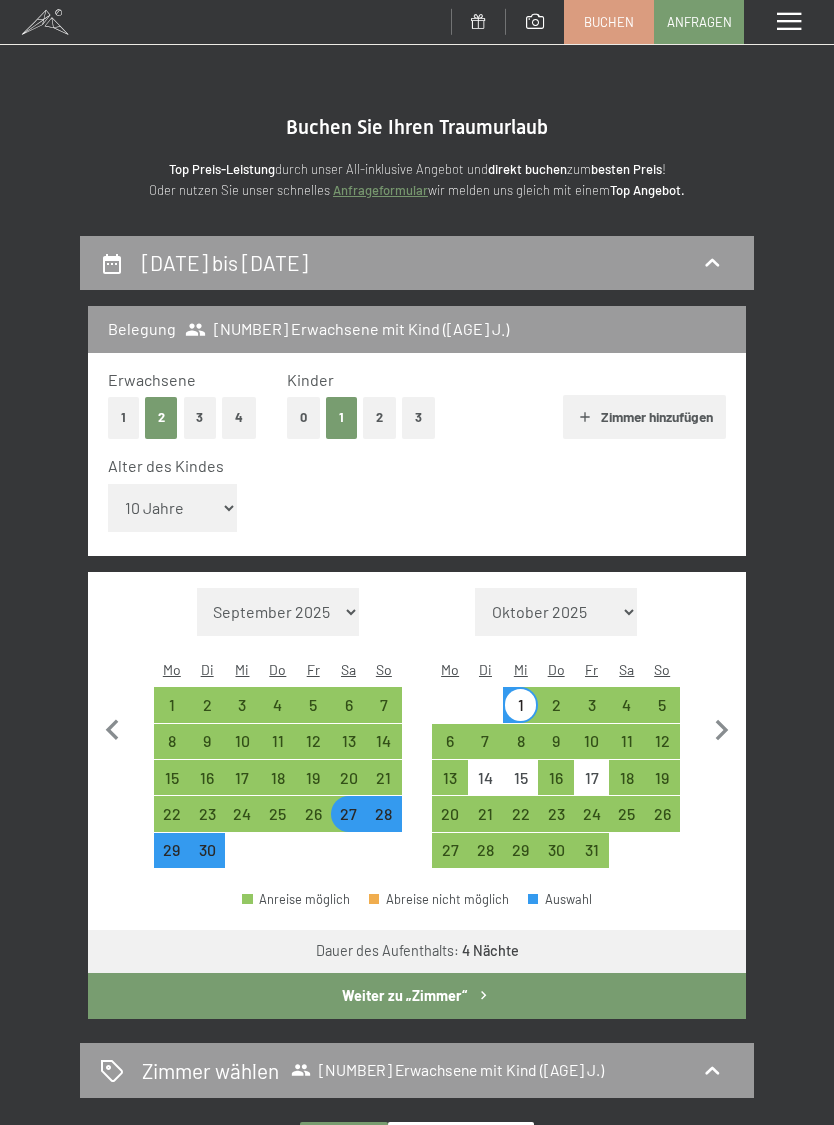 click on "1" at bounding box center (520, 712) 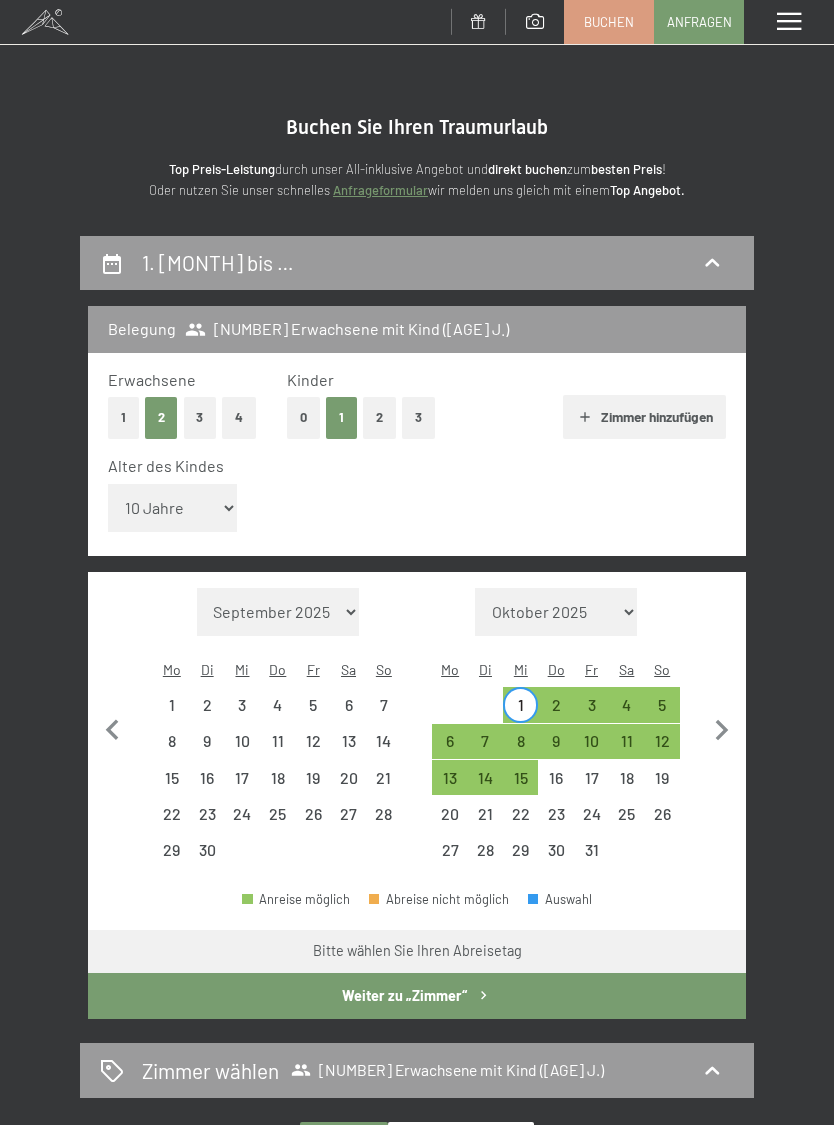 click on "5" at bounding box center [662, 712] 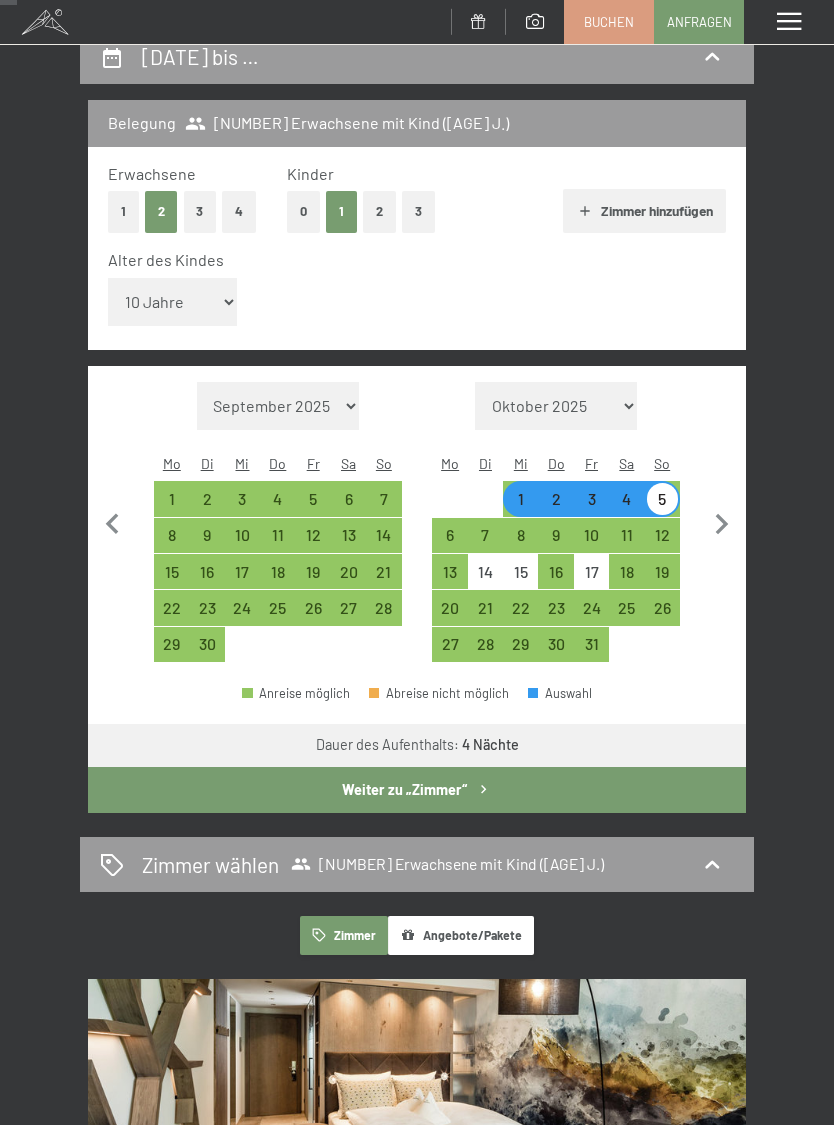 scroll, scrollTop: 189, scrollLeft: 0, axis: vertical 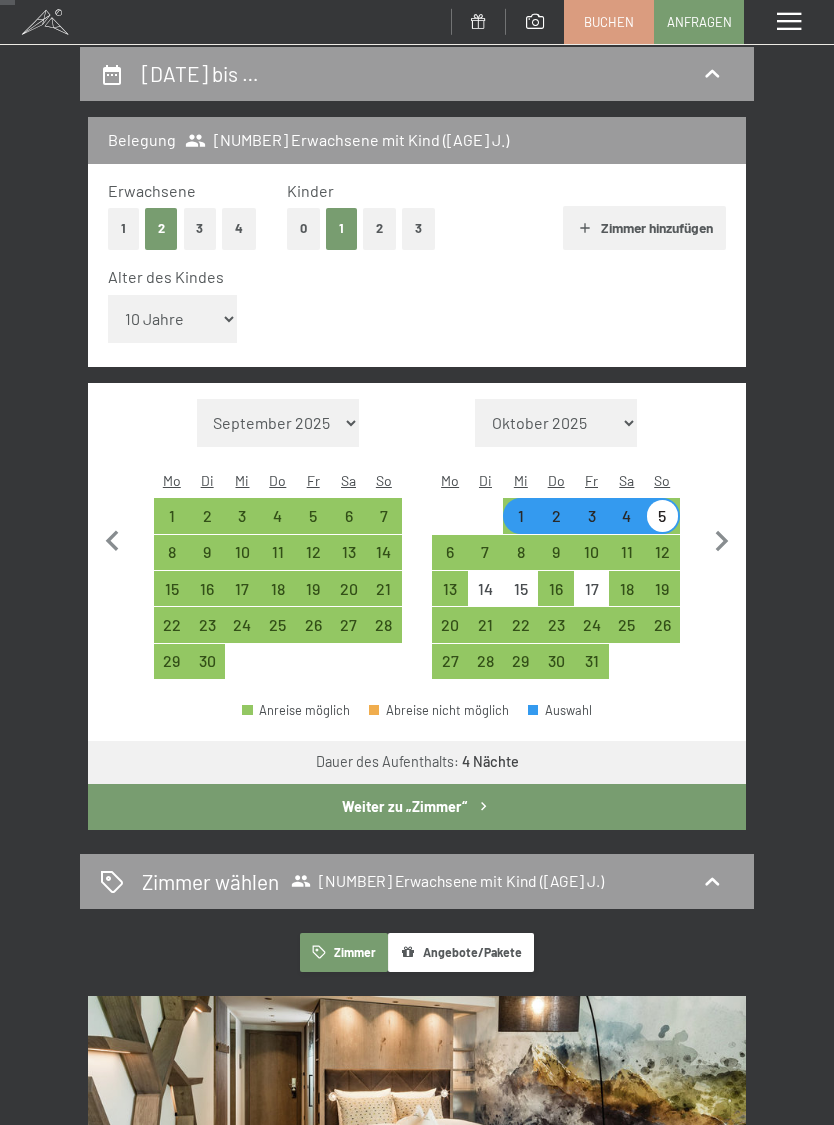 click on "28" at bounding box center (383, 632) 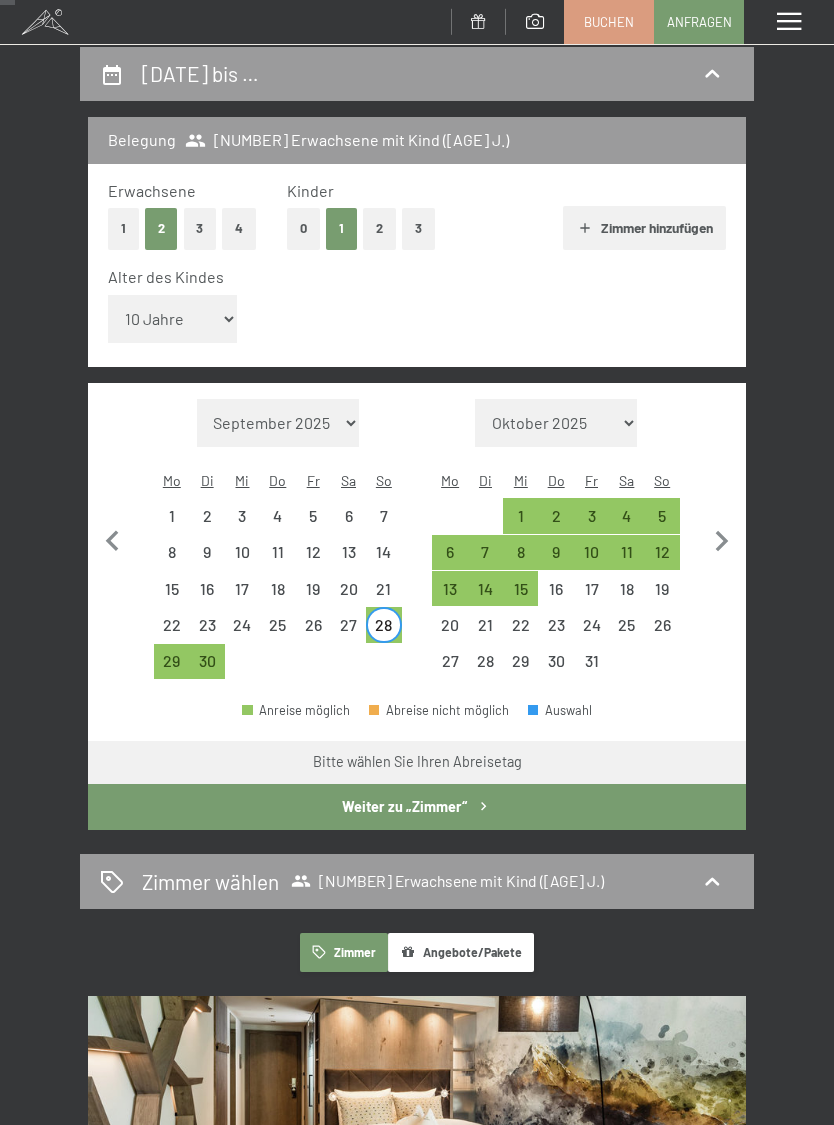 click on "5" at bounding box center (662, 523) 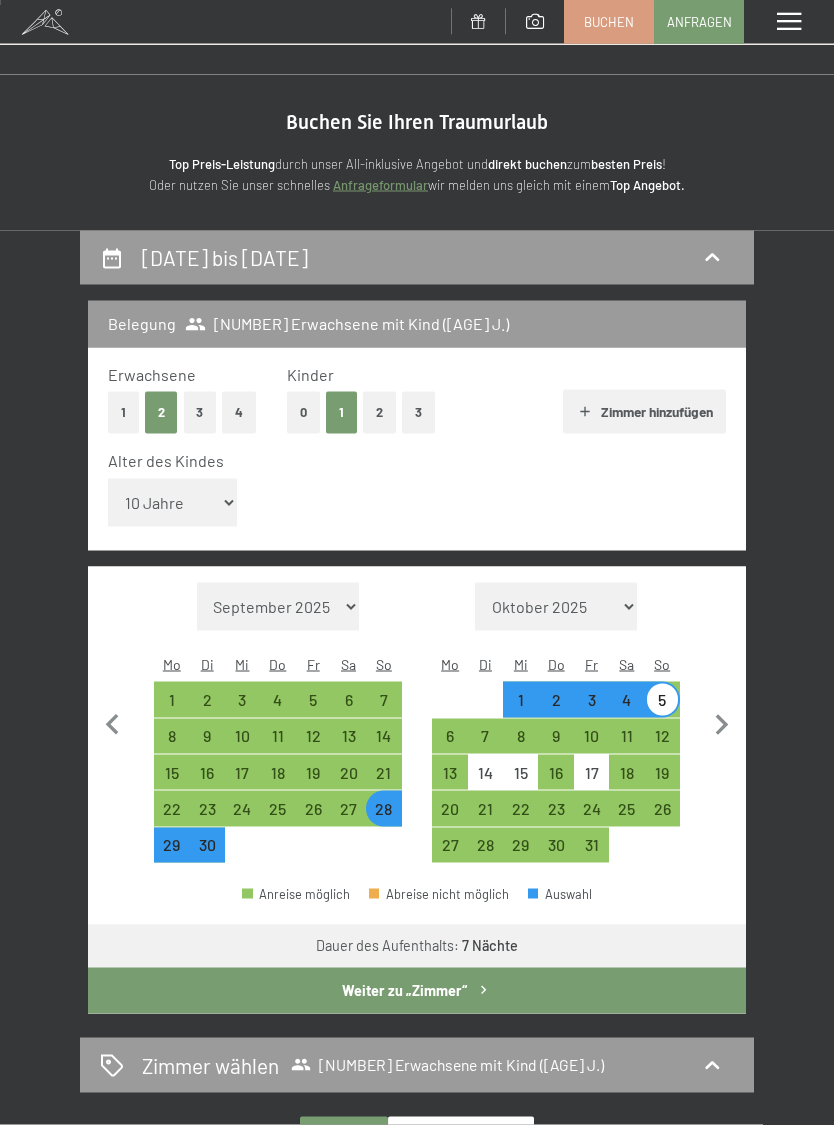 scroll, scrollTop: 0, scrollLeft: 0, axis: both 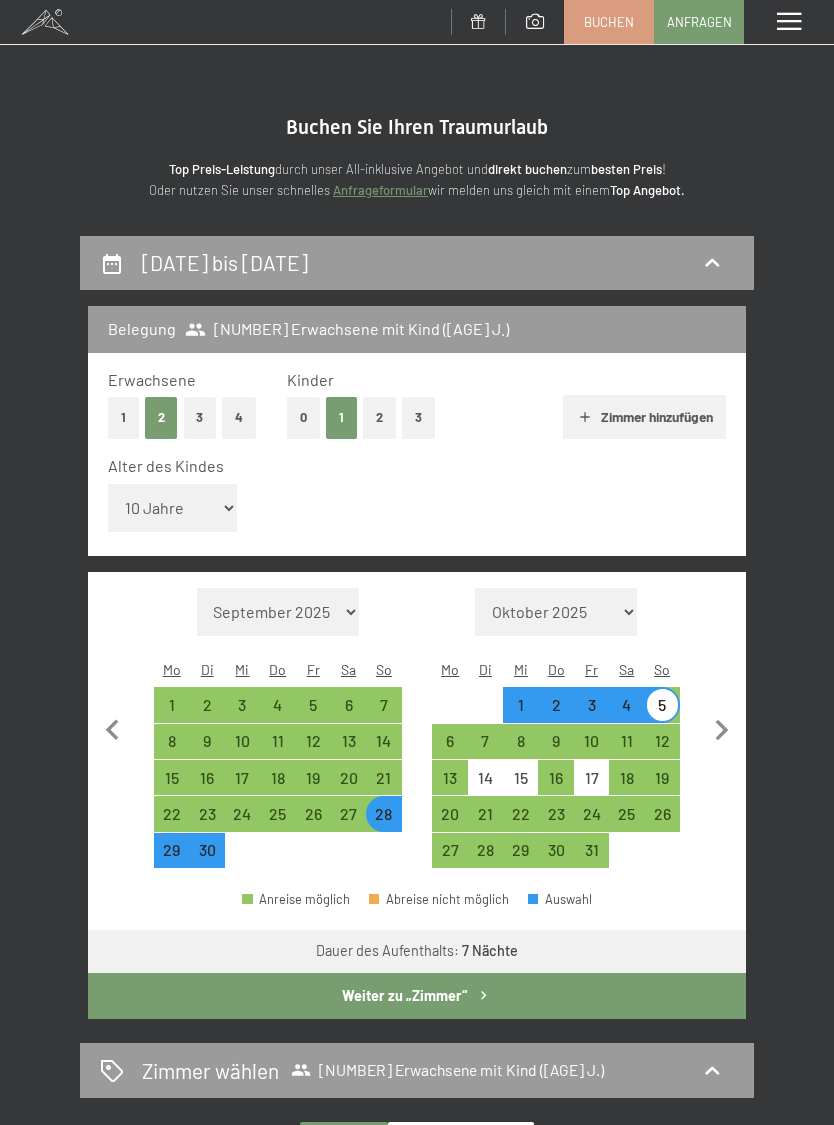 click on "22" at bounding box center [520, 821] 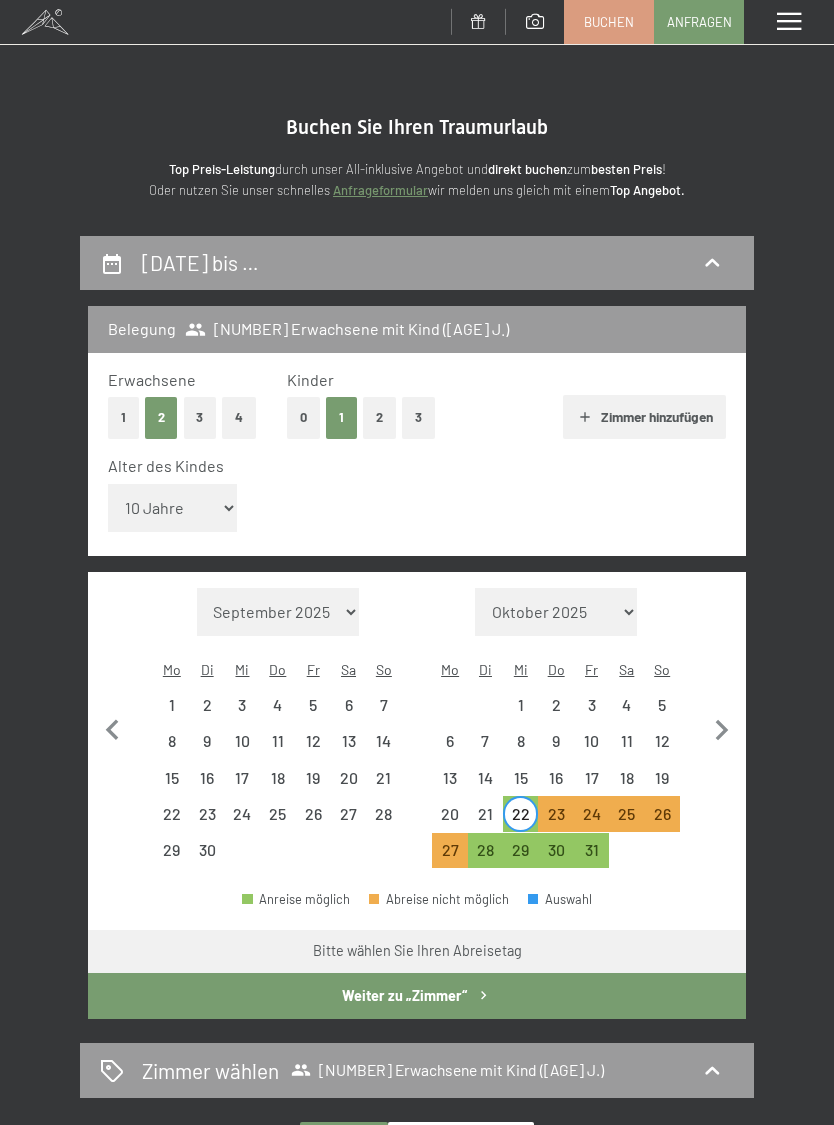 click on "26" at bounding box center (662, 821) 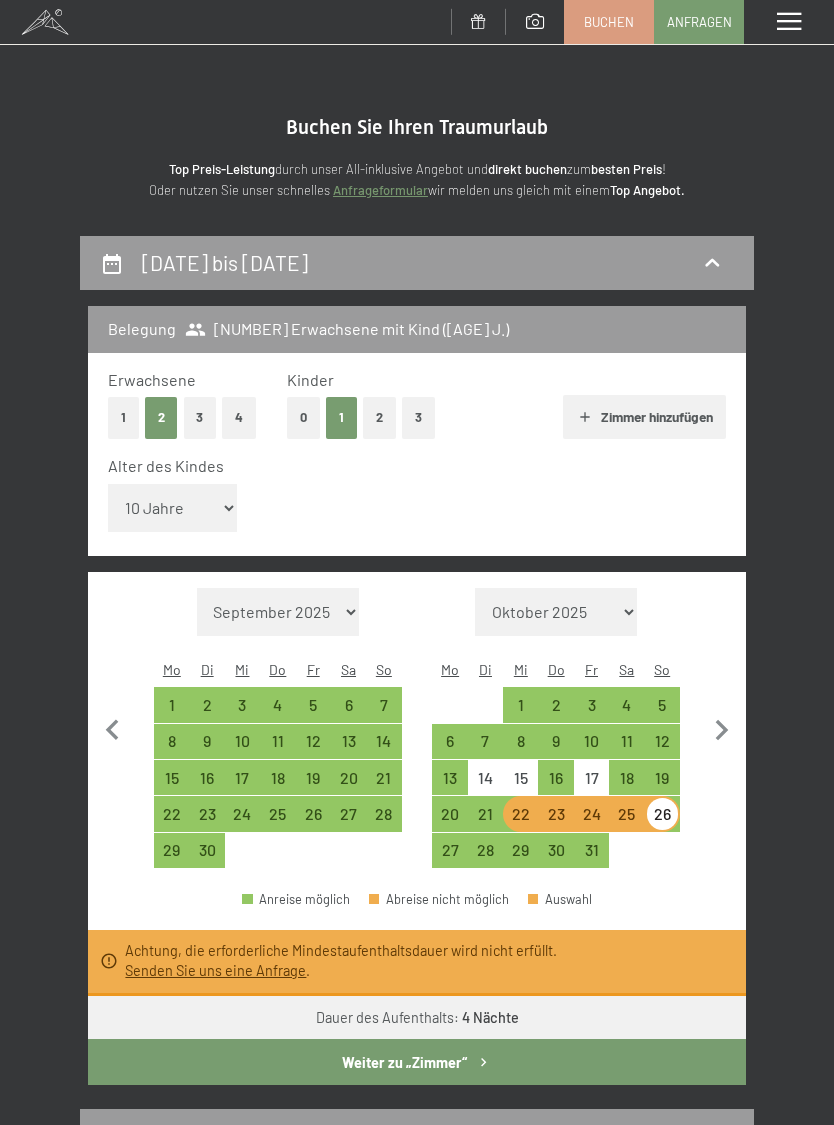 scroll, scrollTop: 22, scrollLeft: 0, axis: vertical 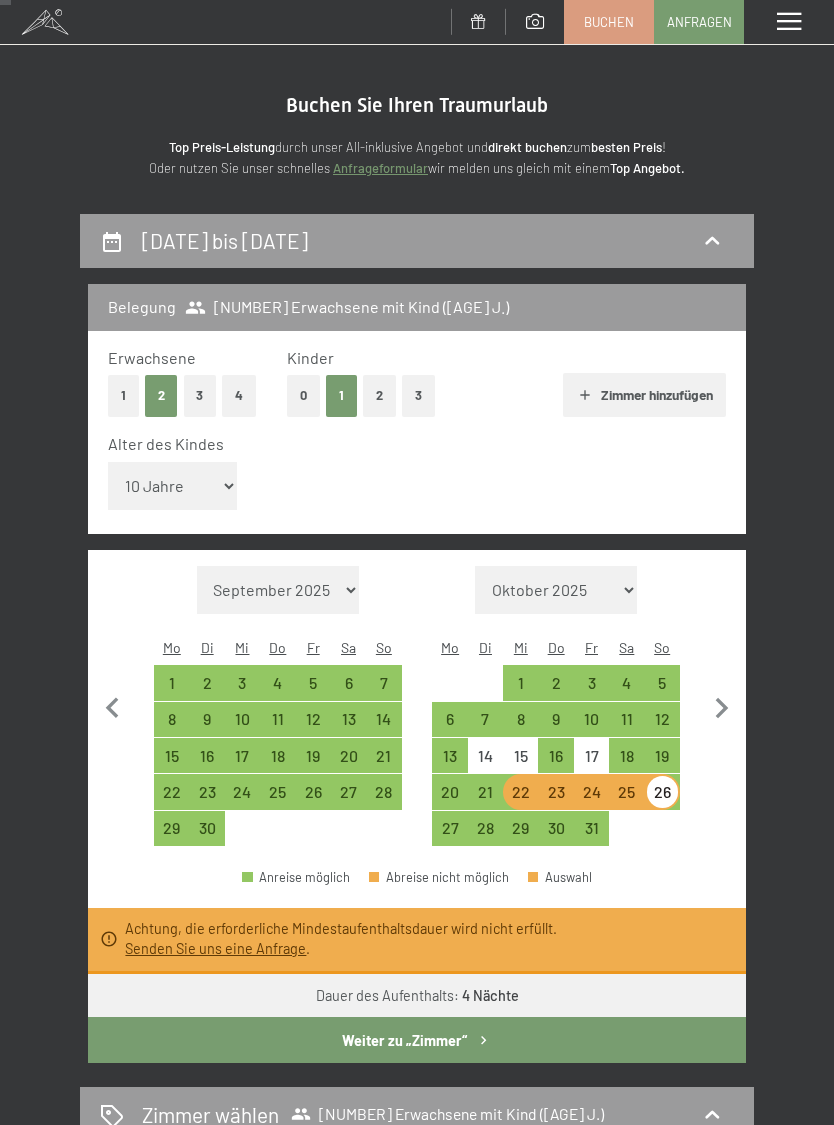click on "29" at bounding box center (520, 835) 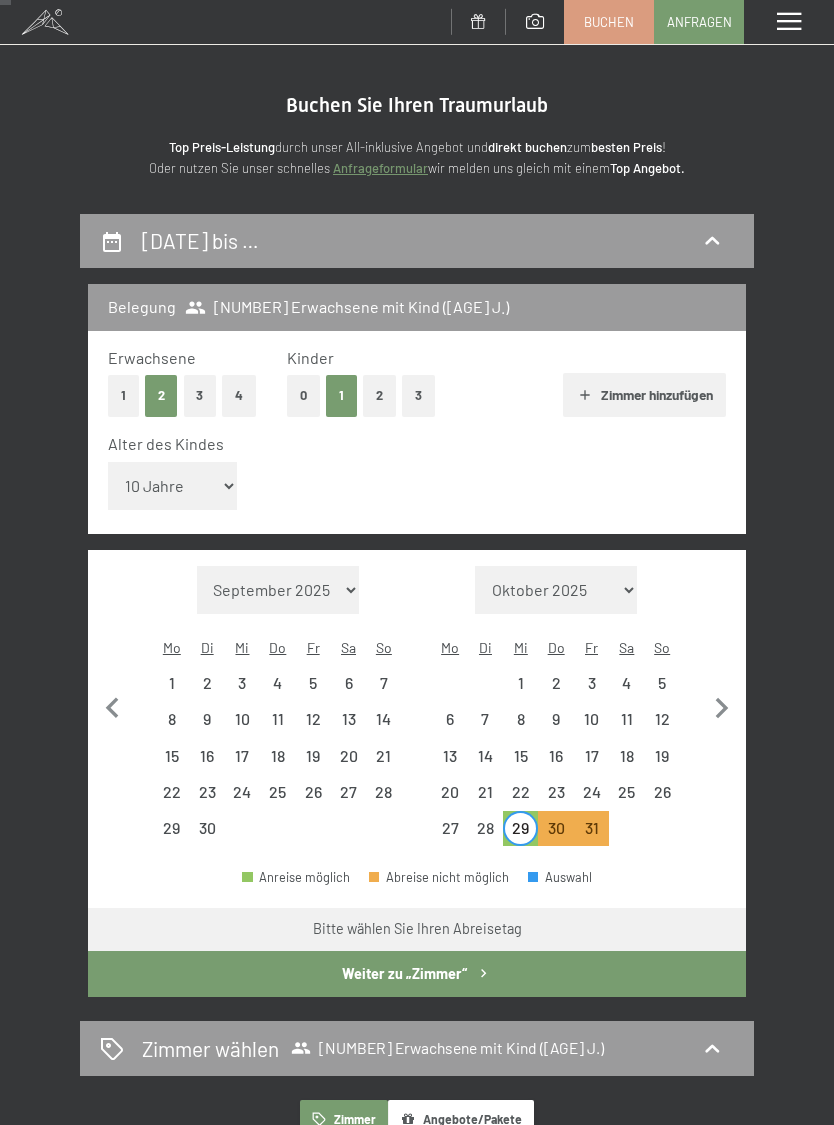 click 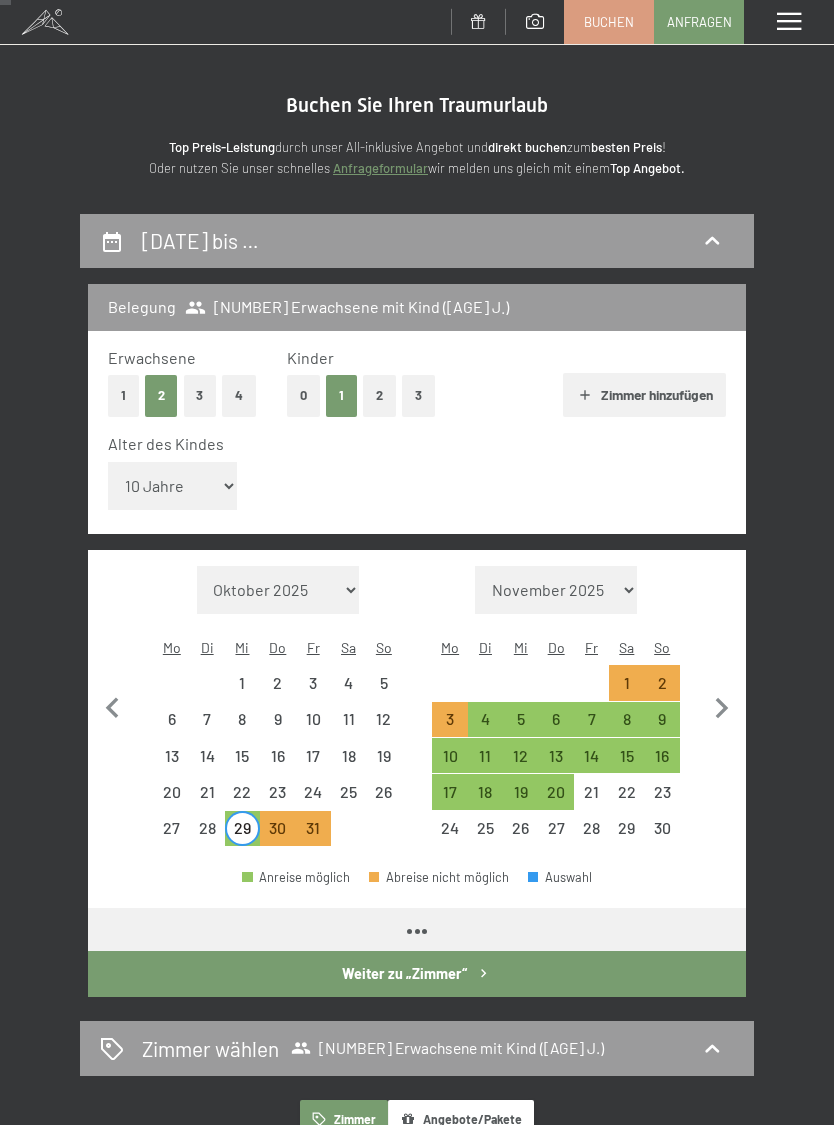 click on "2" at bounding box center (662, 682) 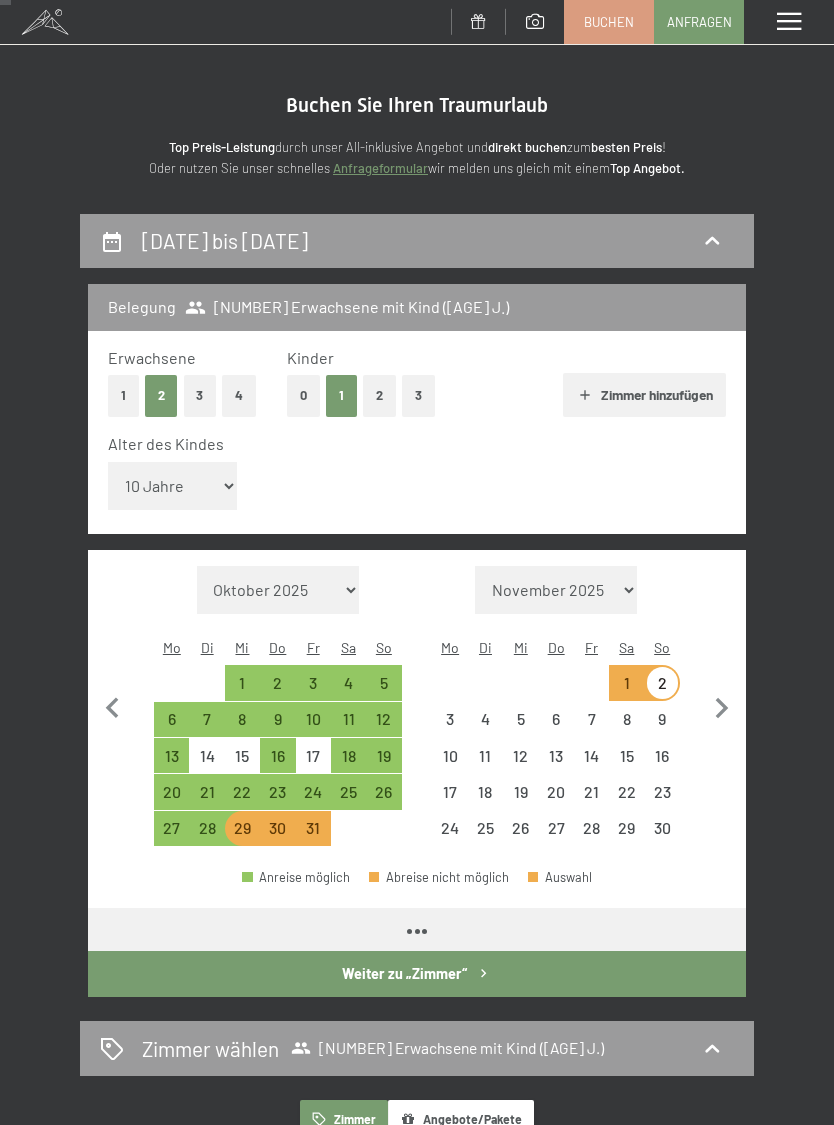 select on "2025-10-01" 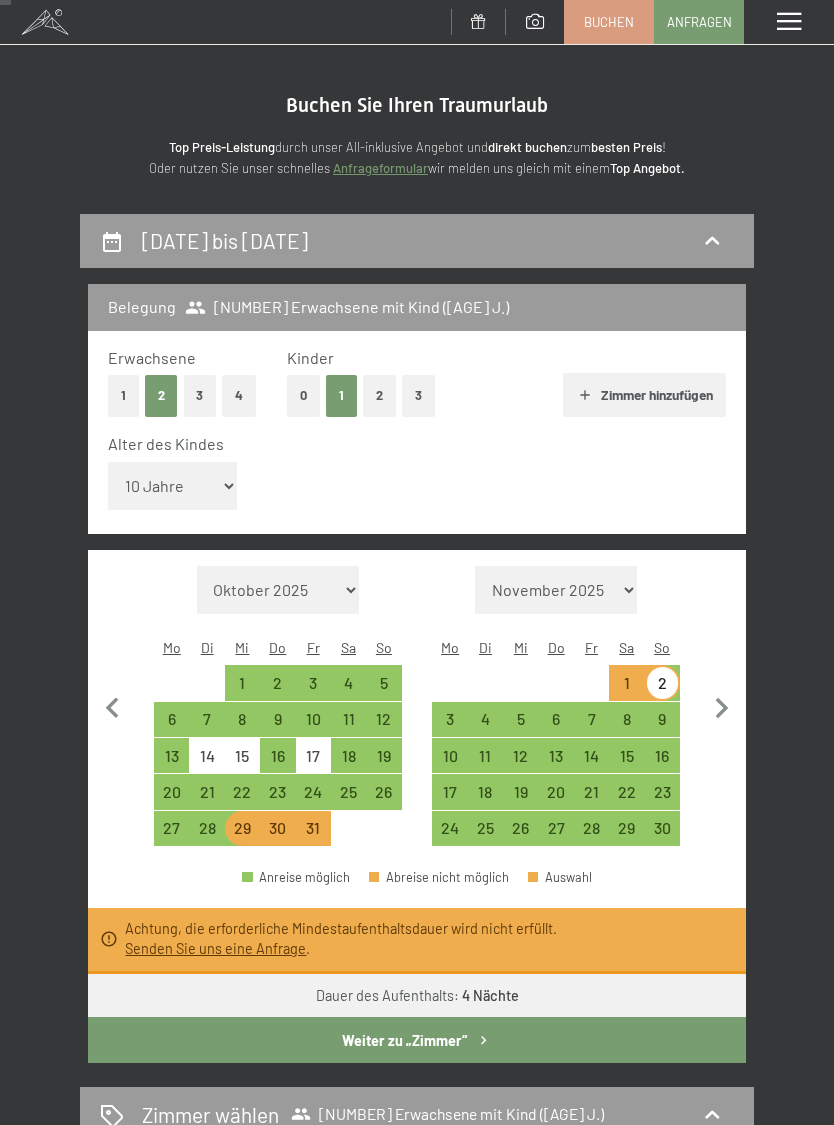 click on "Einwilligung Marketing*" at bounding box center [294, 620] 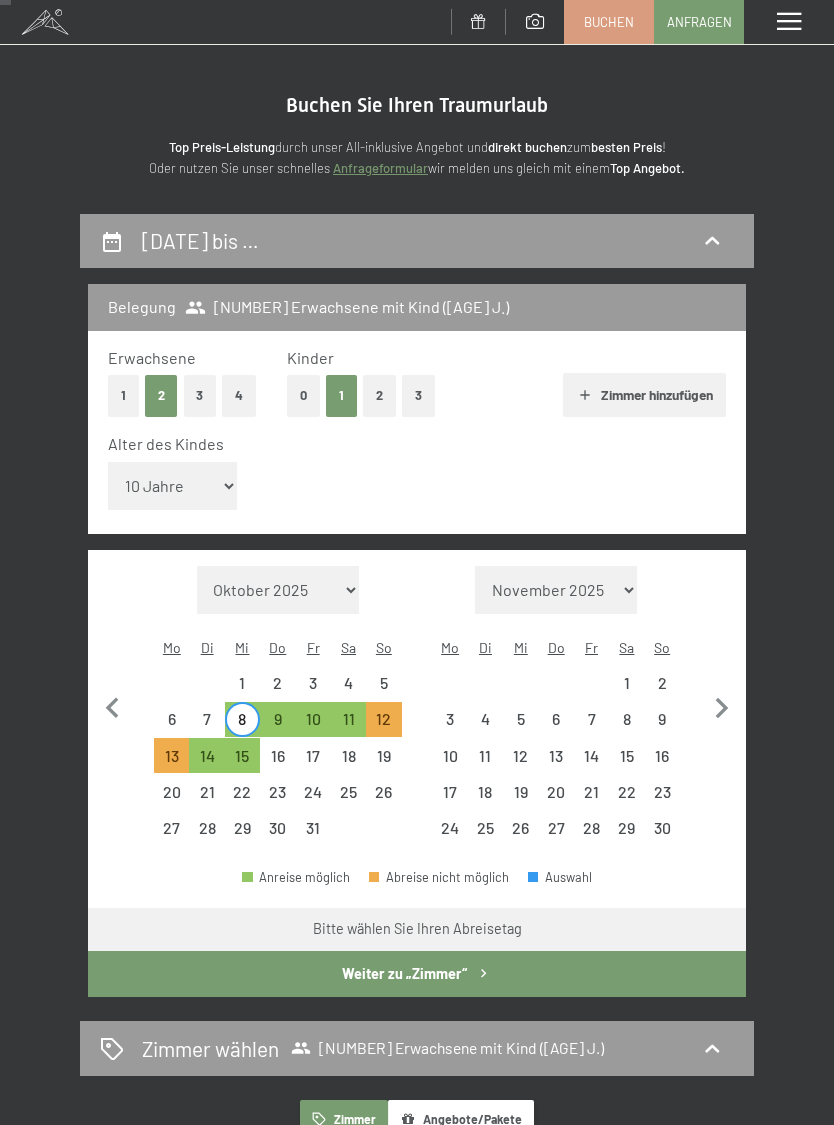 click on "11" at bounding box center [348, 726] 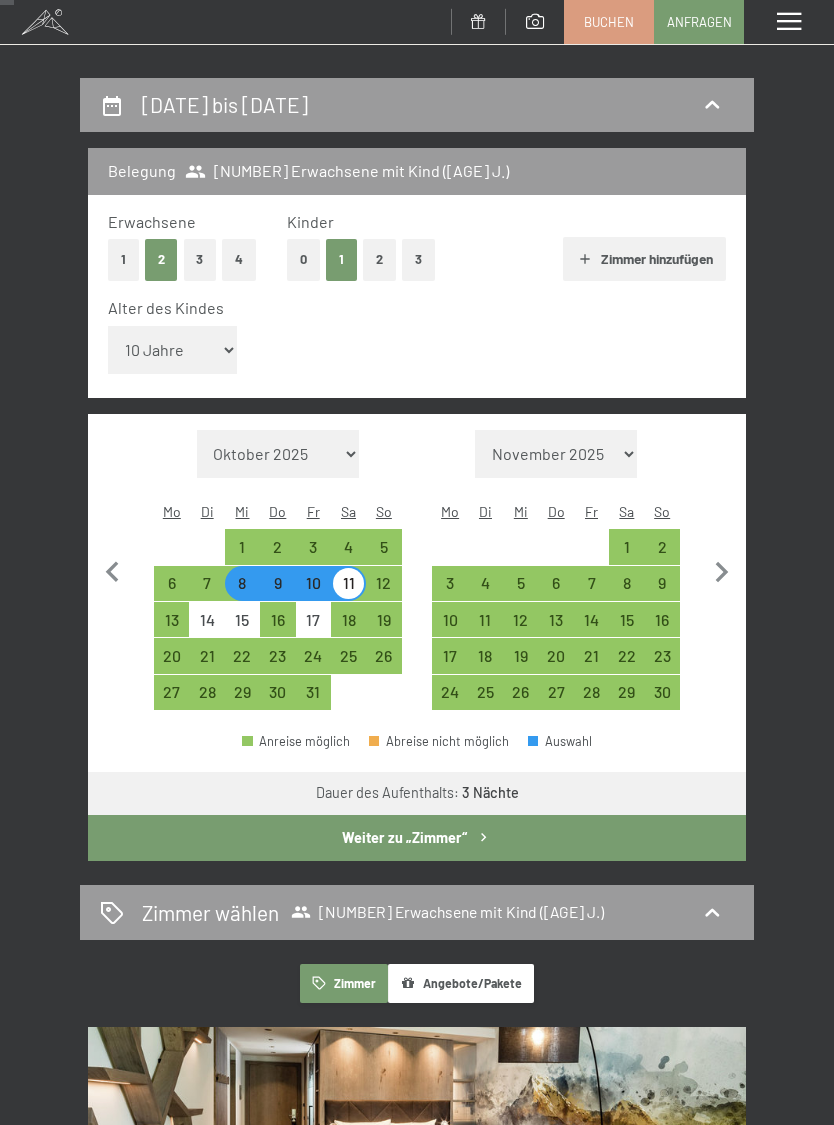 scroll, scrollTop: 152, scrollLeft: 0, axis: vertical 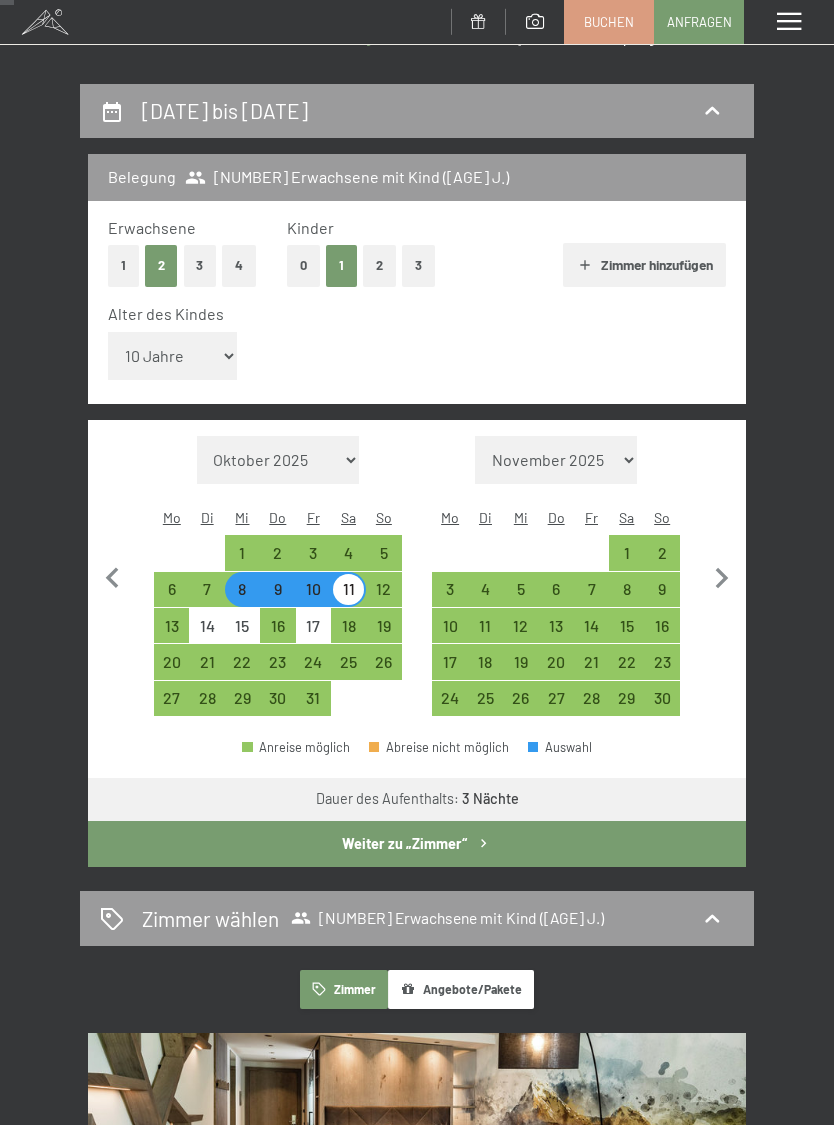 click on "22" at bounding box center [242, 669] 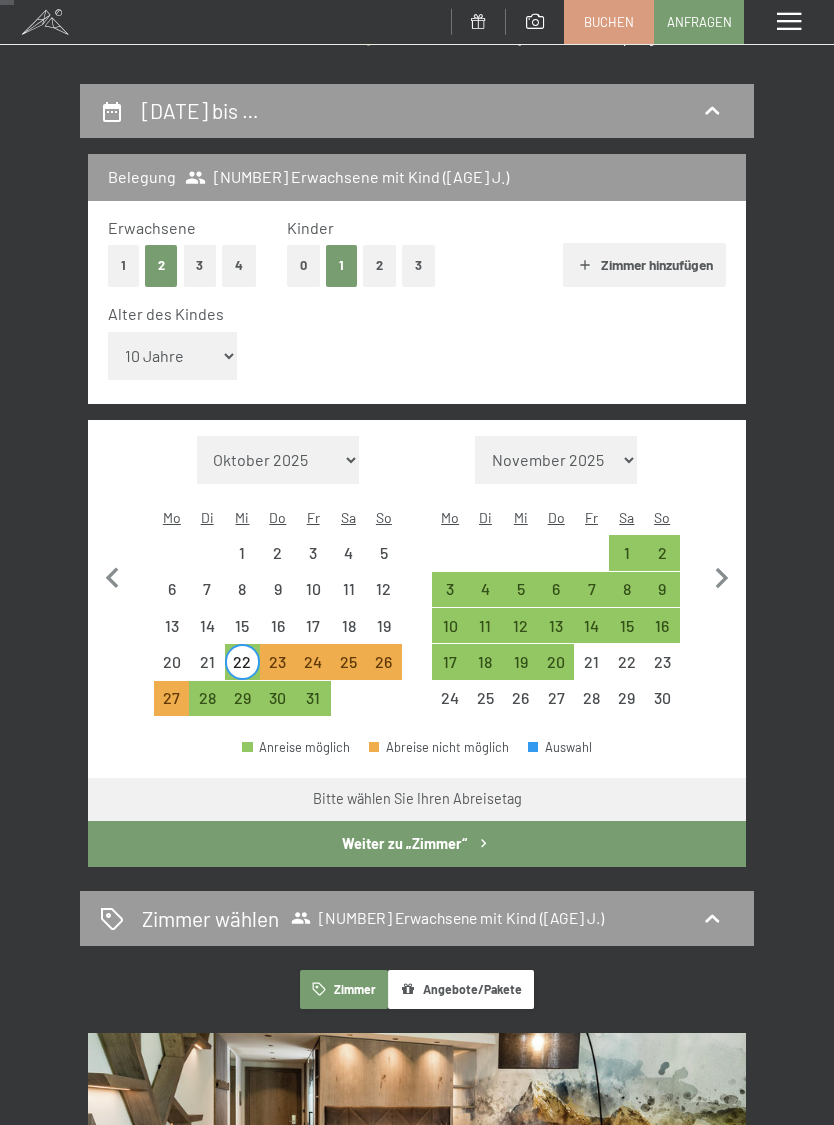 click 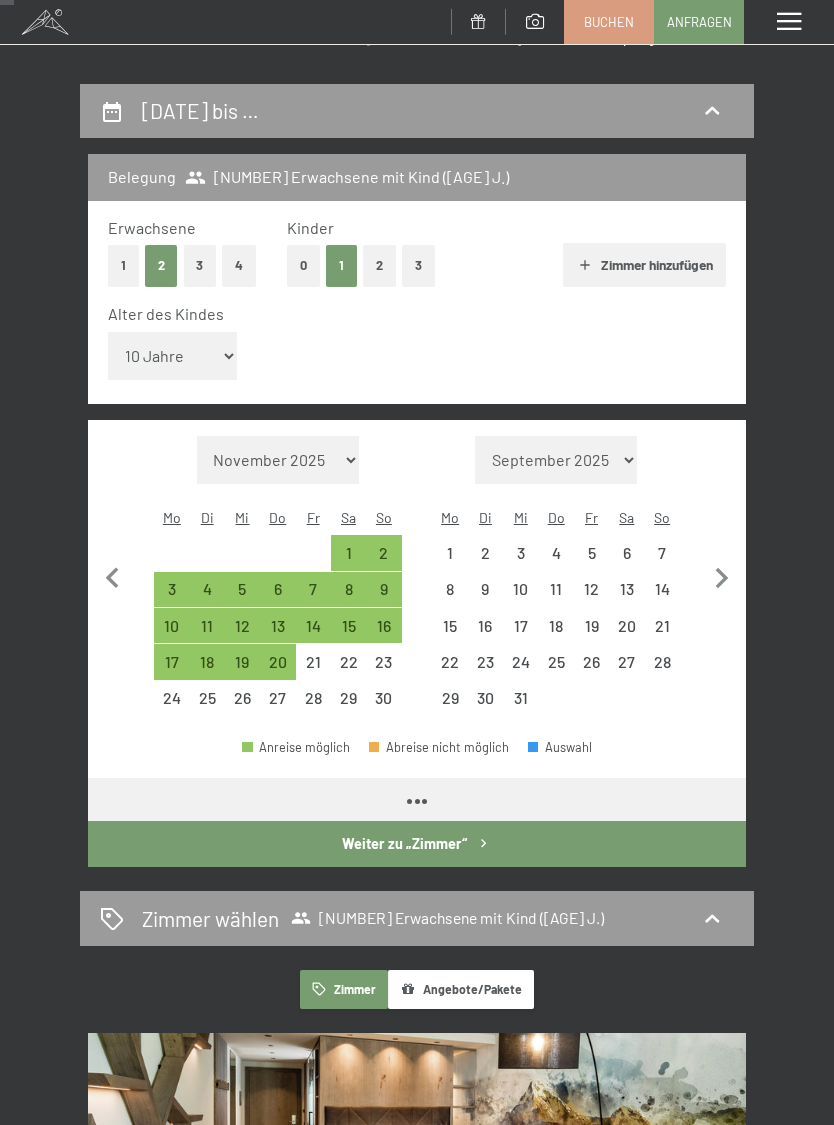 select on "2025-11-01" 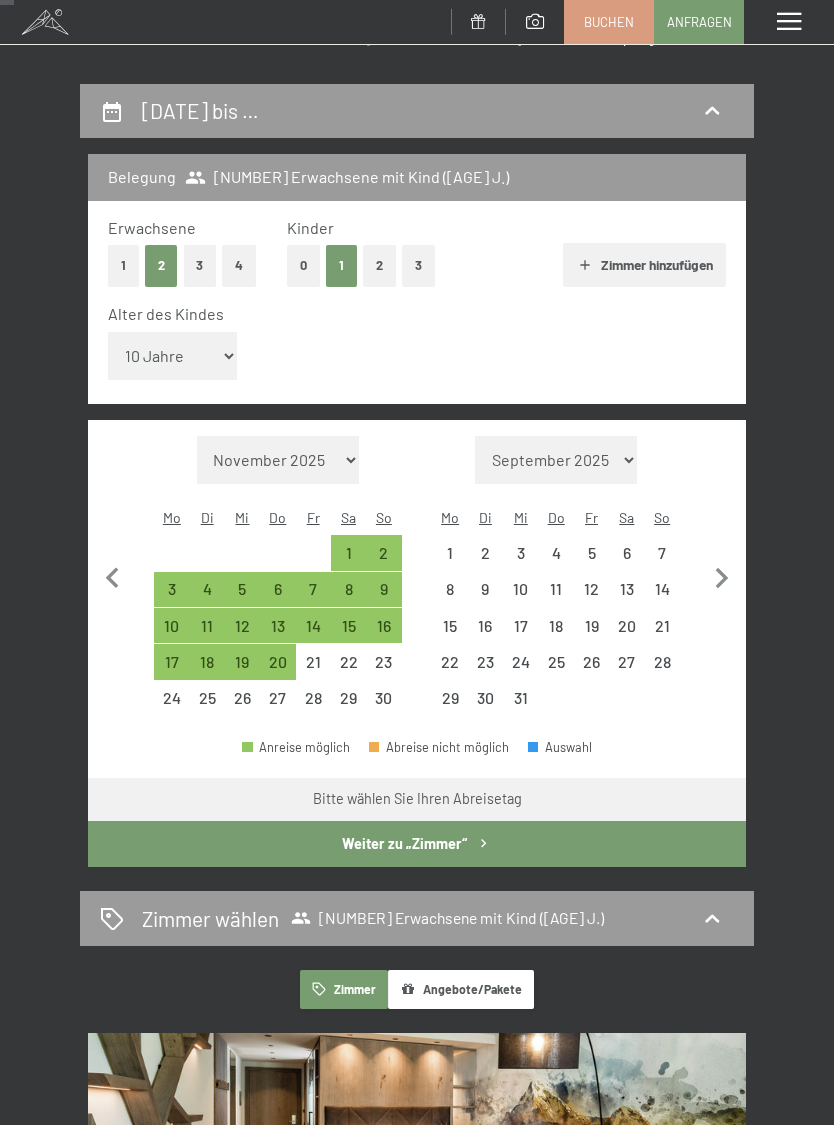 click 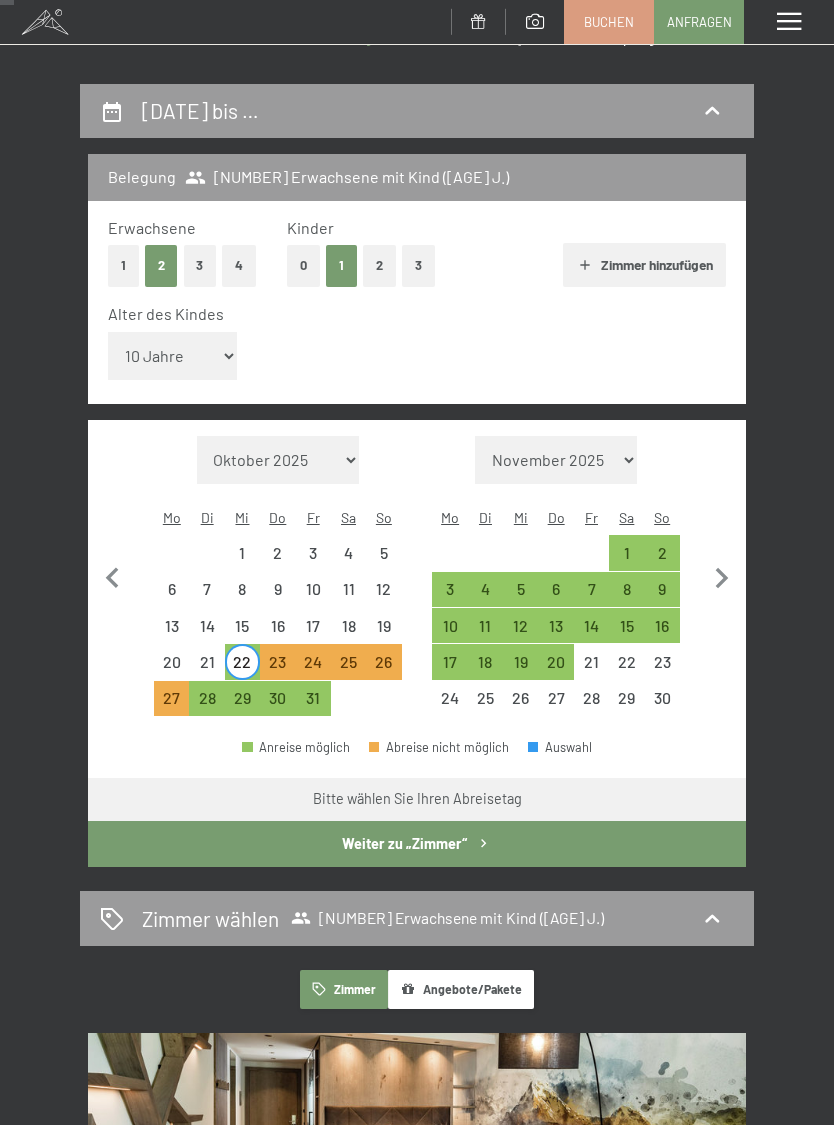 click on "22" at bounding box center (242, 669) 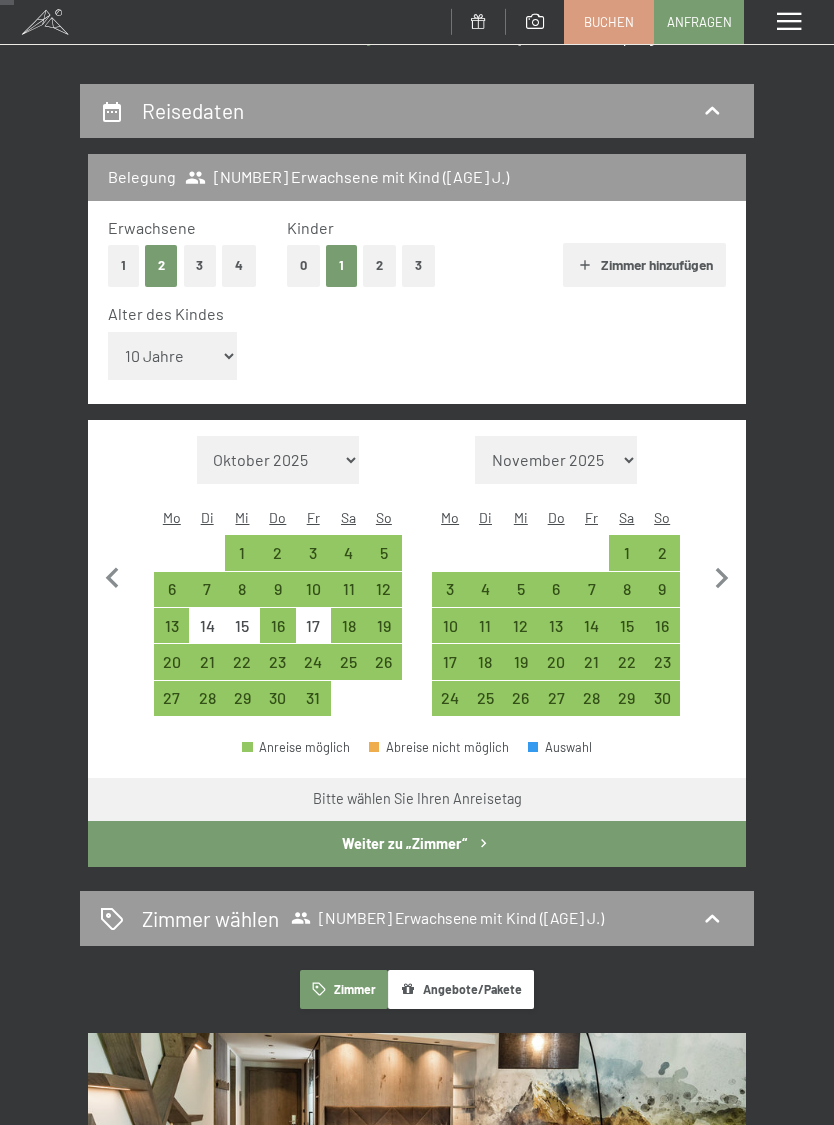 click 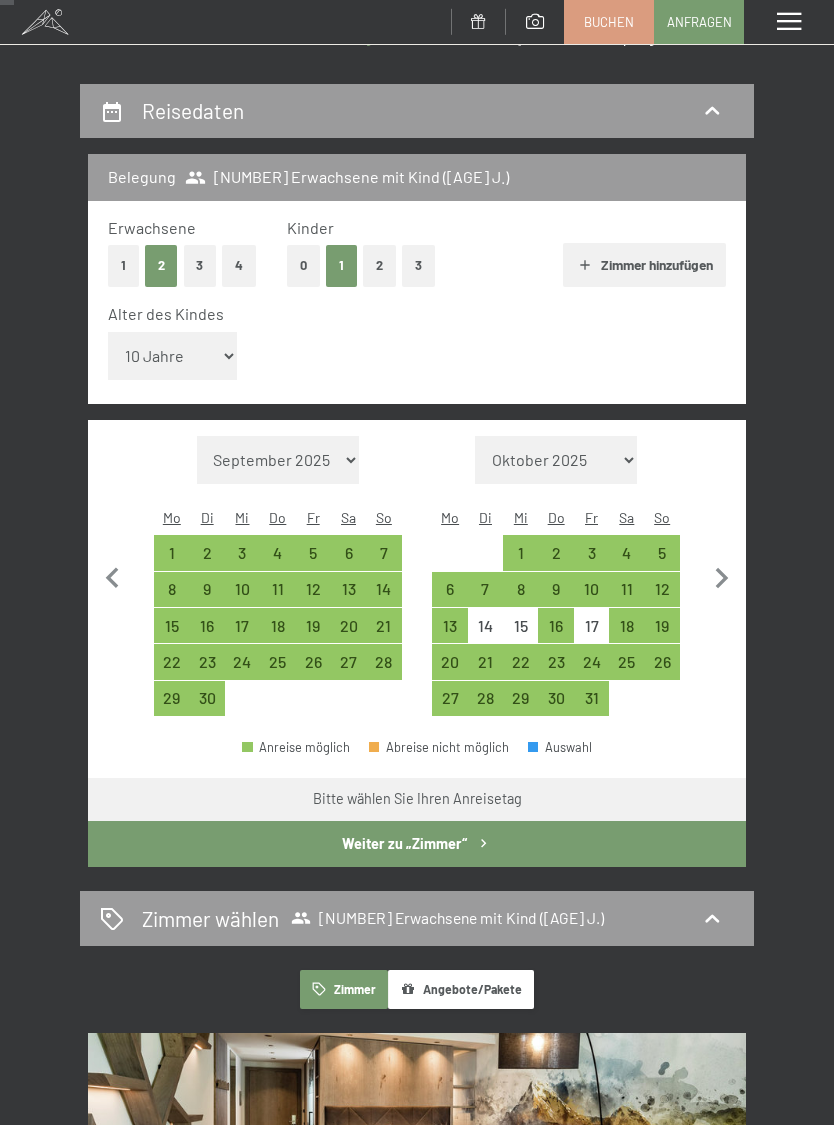 click 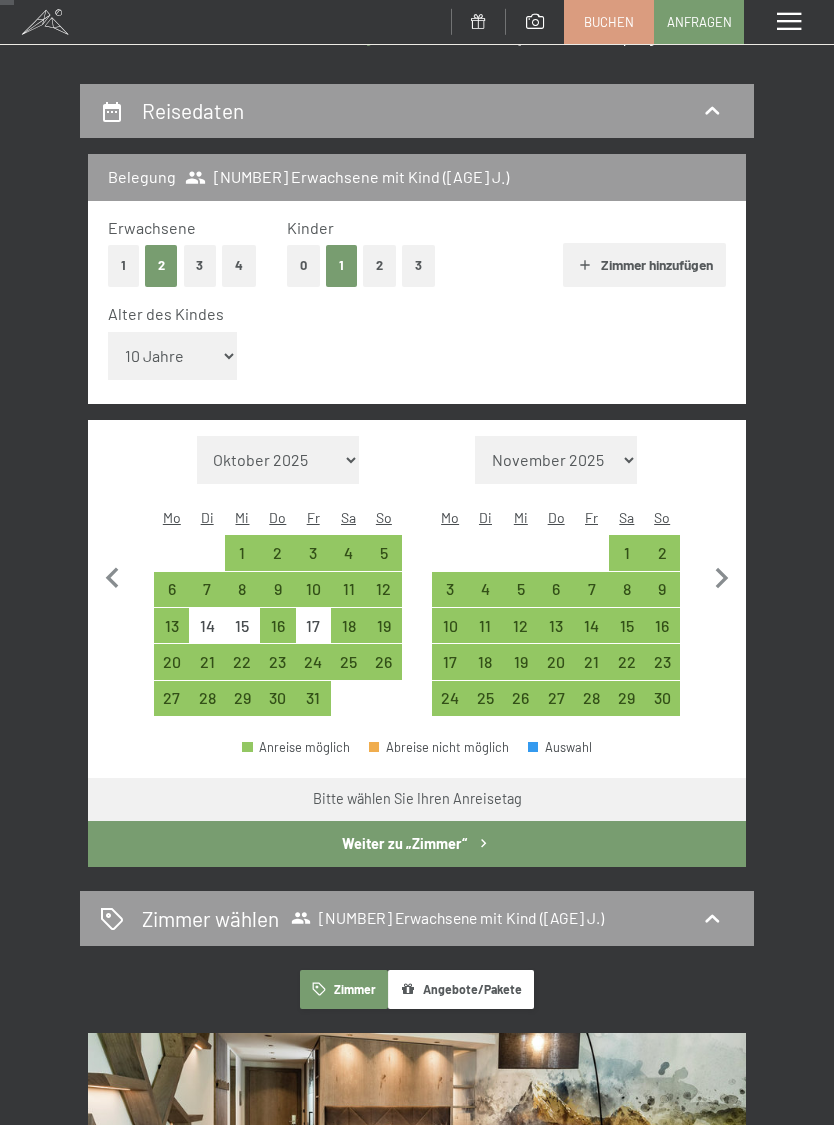 click 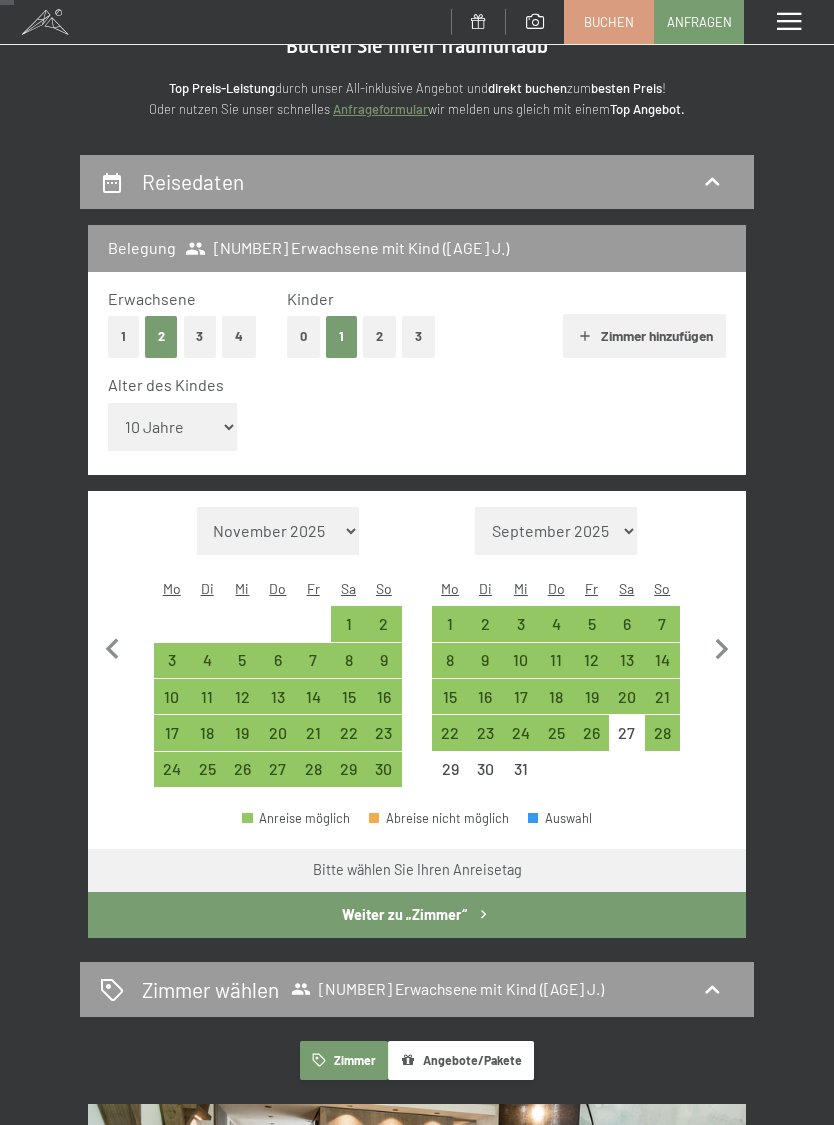 scroll, scrollTop: 0, scrollLeft: 0, axis: both 